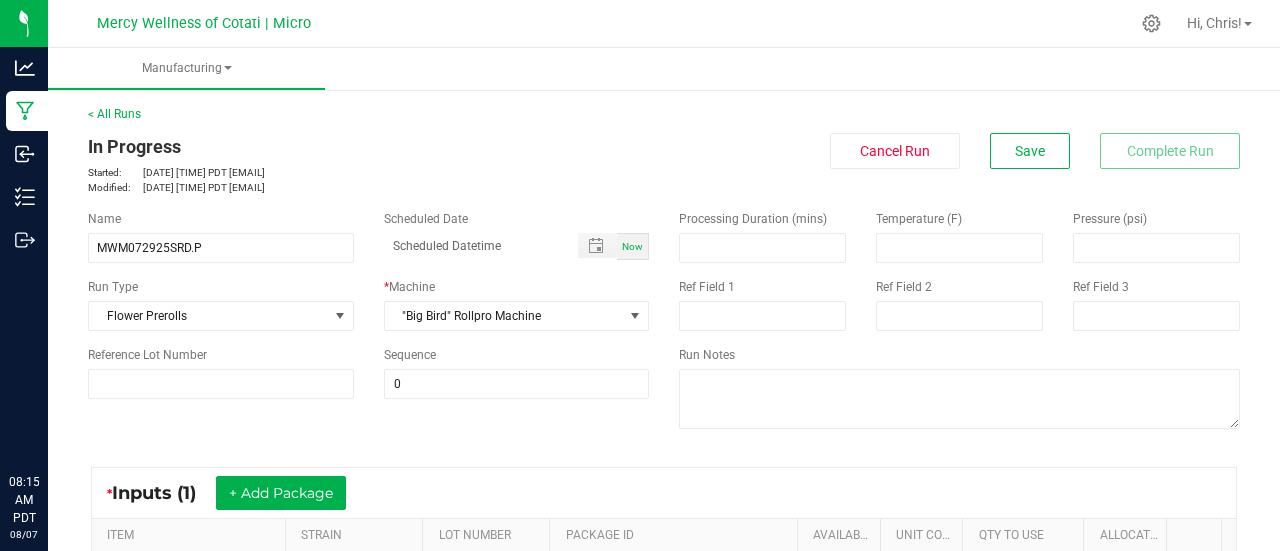 scroll, scrollTop: 0, scrollLeft: 0, axis: both 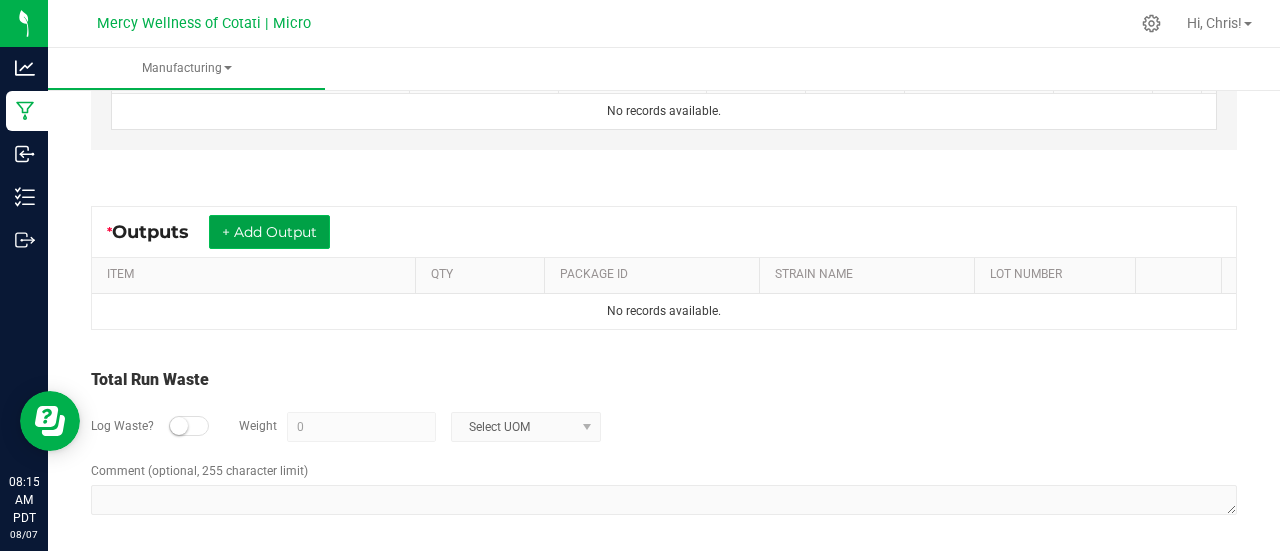 click on "+ Add Output" at bounding box center [269, 232] 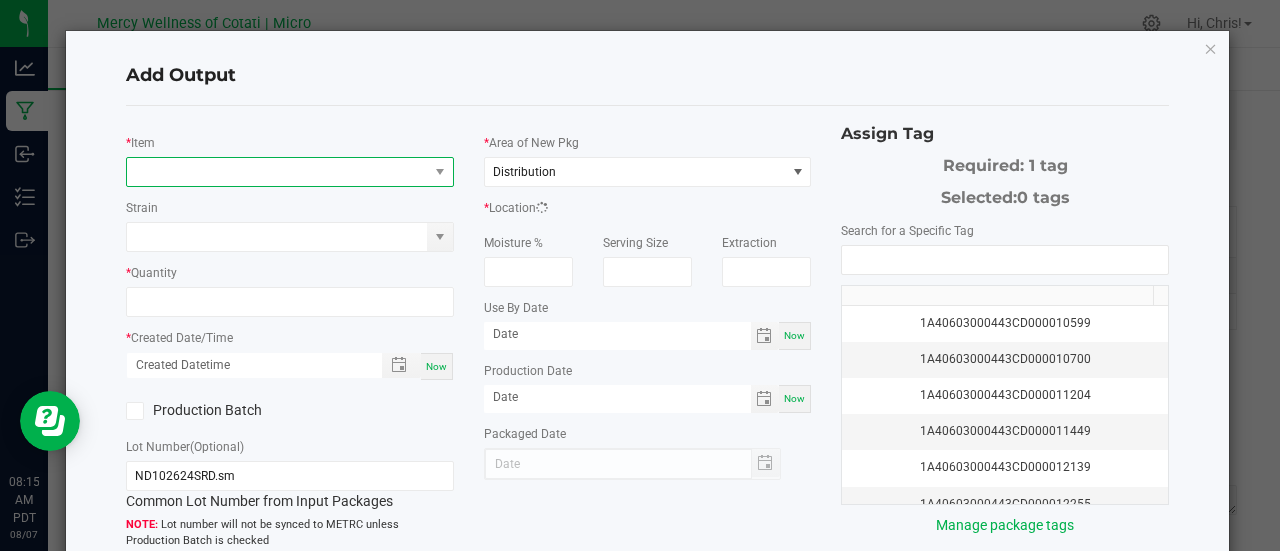 click at bounding box center [277, 172] 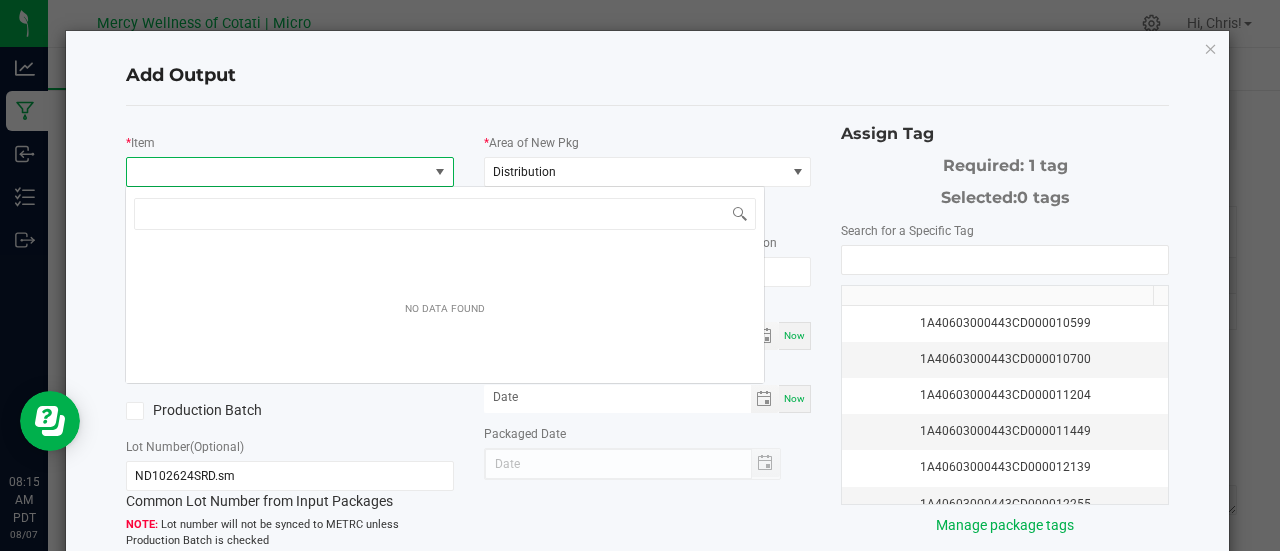 scroll, scrollTop: 99970, scrollLeft: 99676, axis: both 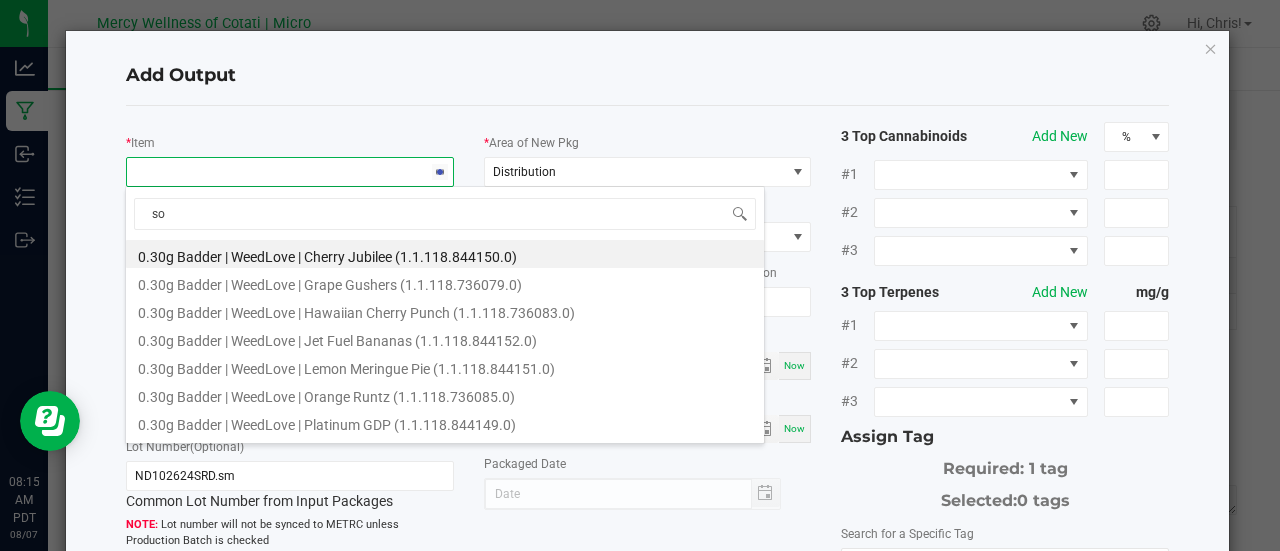 type on "s" 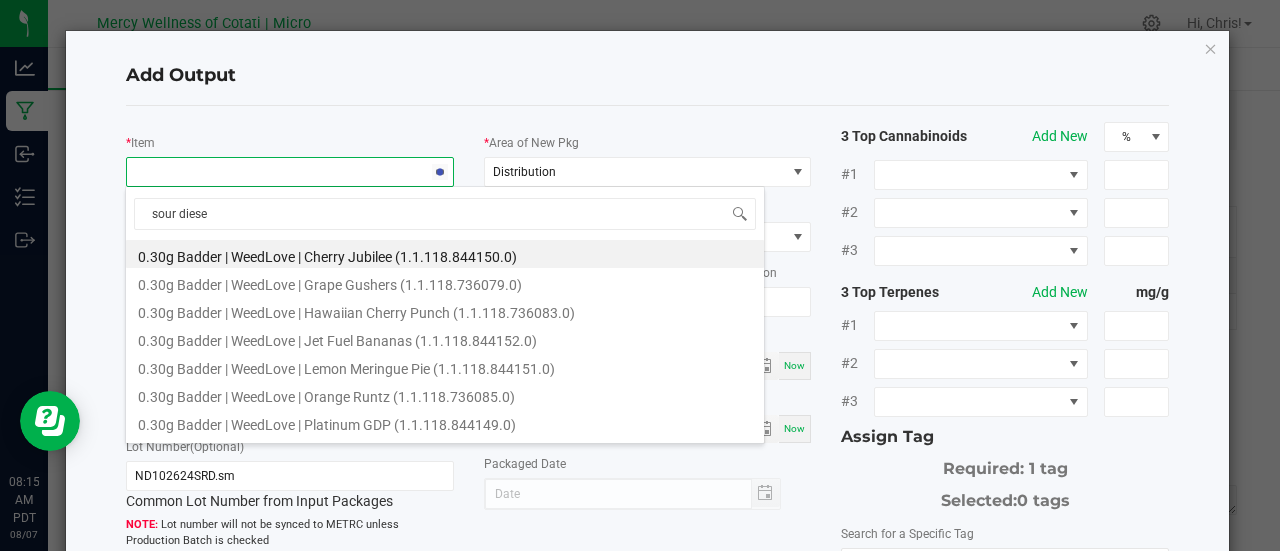 type on "sour diesel" 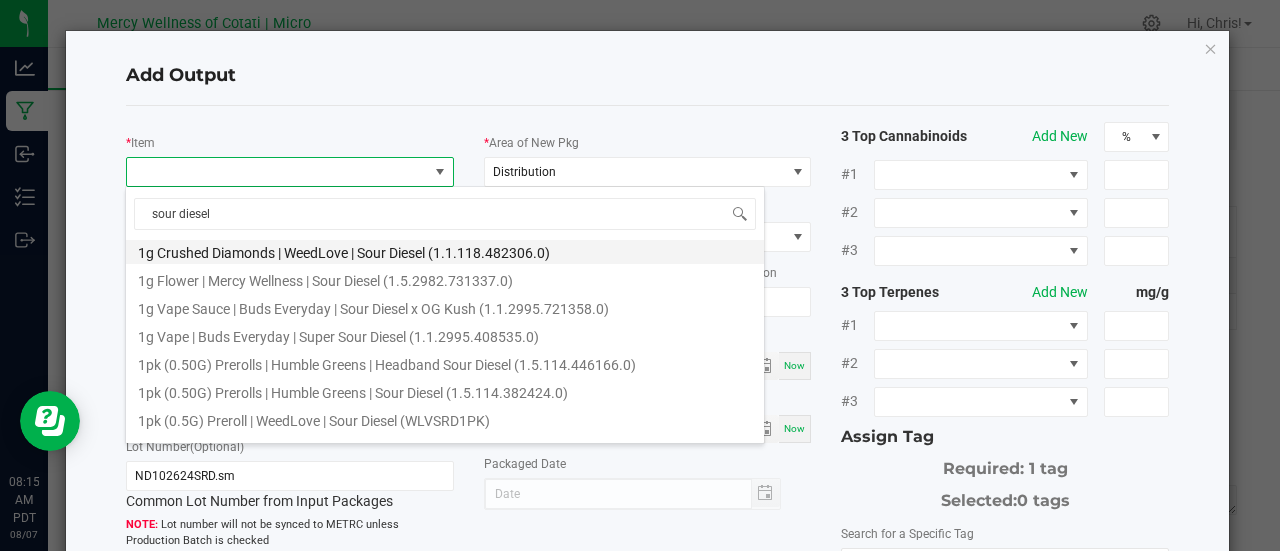 scroll, scrollTop: 144, scrollLeft: 0, axis: vertical 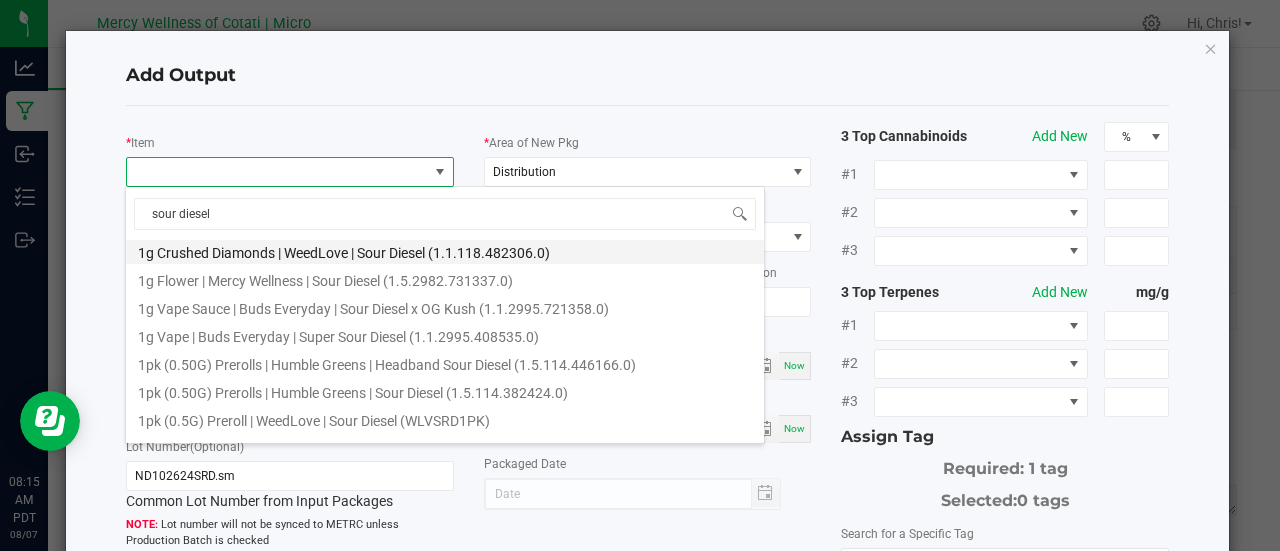 click on "1pk (0.50G) Prerolls | Humble Greens | Sour Diesel (1.5.114.382424.0)" at bounding box center (445, 390) 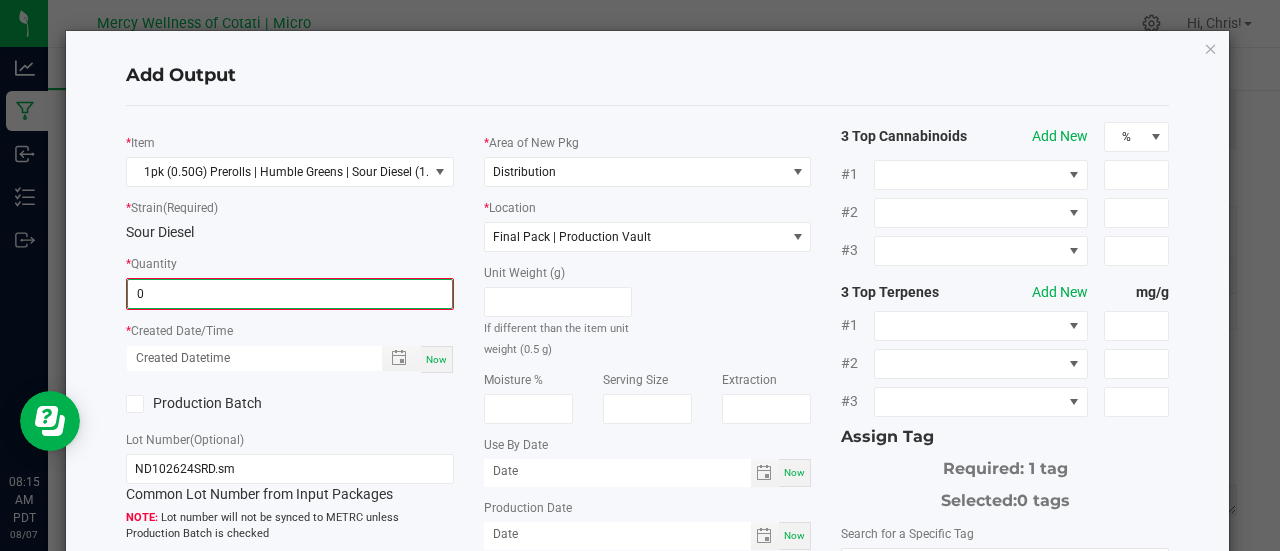 click on "0" at bounding box center [290, 294] 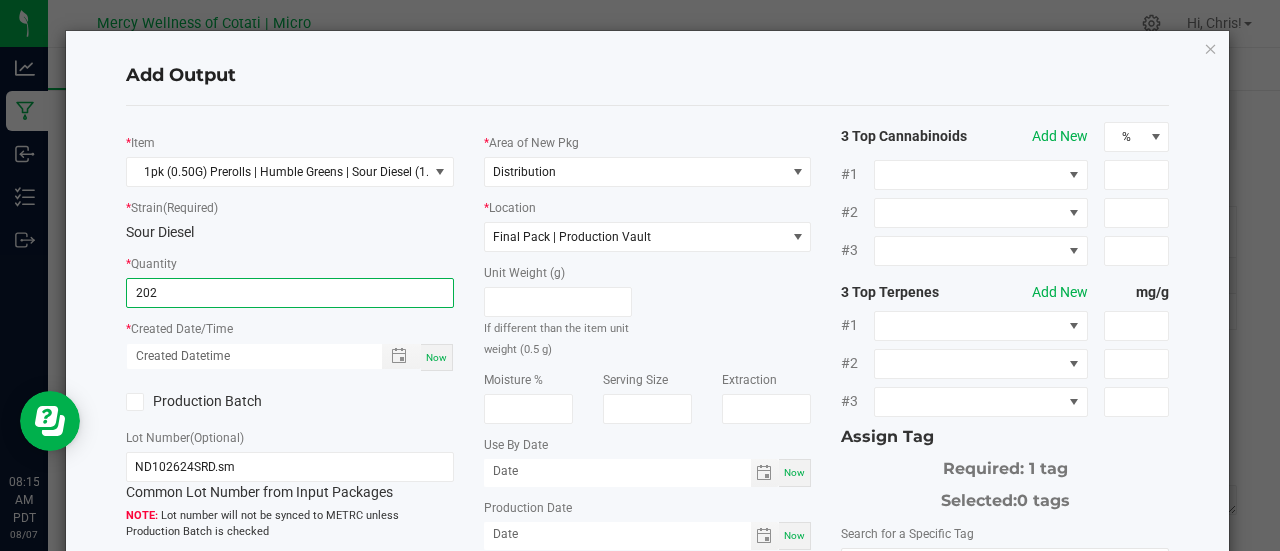 type on "202 ea" 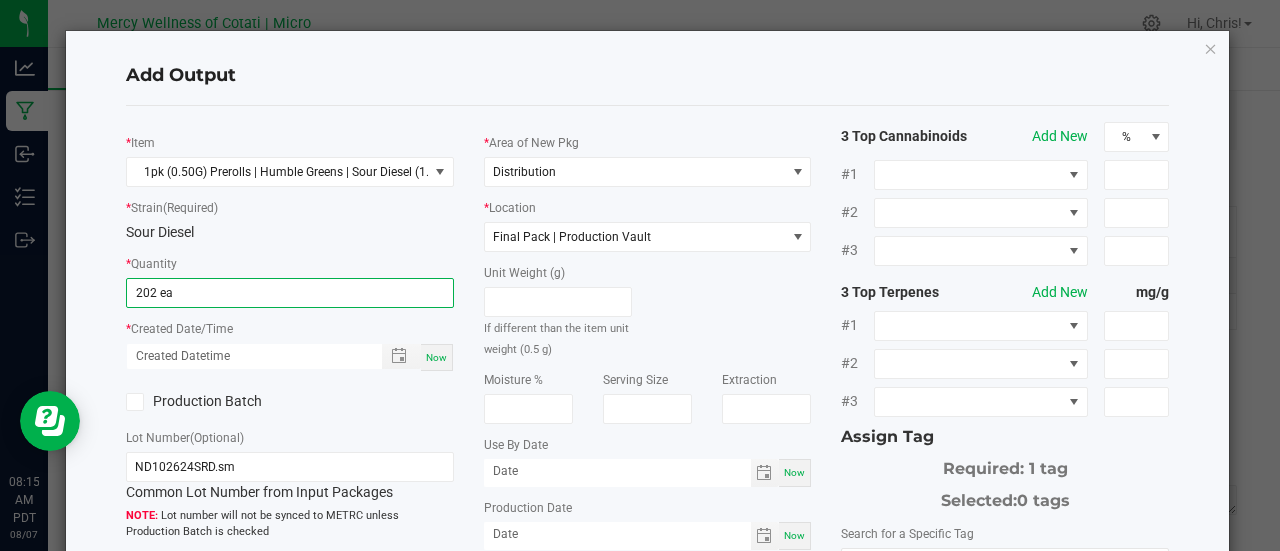 click on "Now" at bounding box center (436, 357) 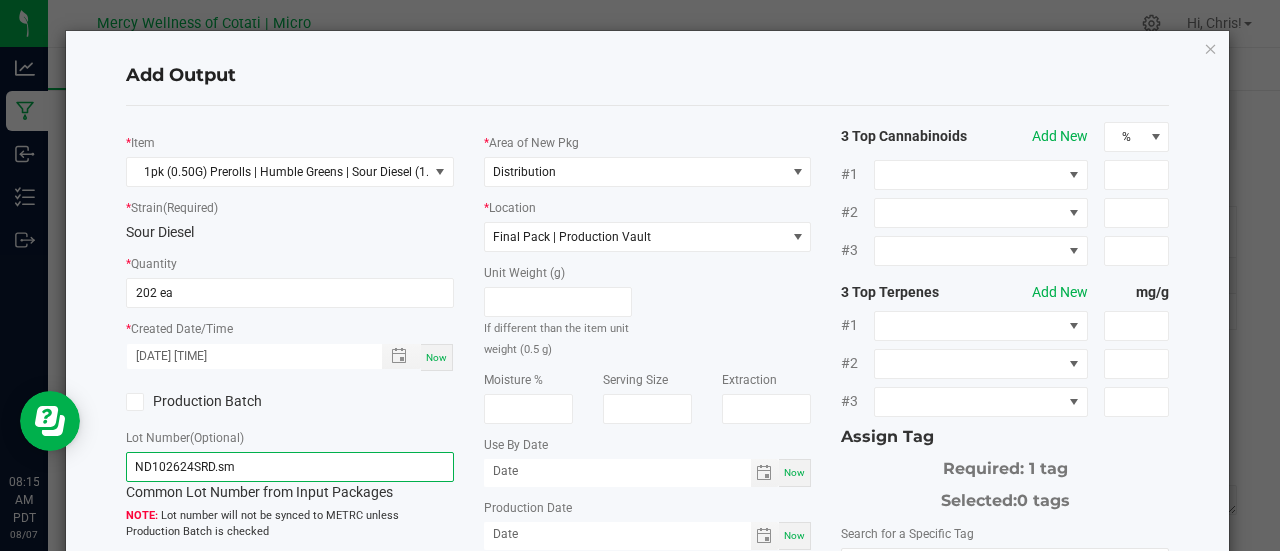 drag, startPoint x: 294, startPoint y: 461, endPoint x: 78, endPoint y: 455, distance: 216.08331 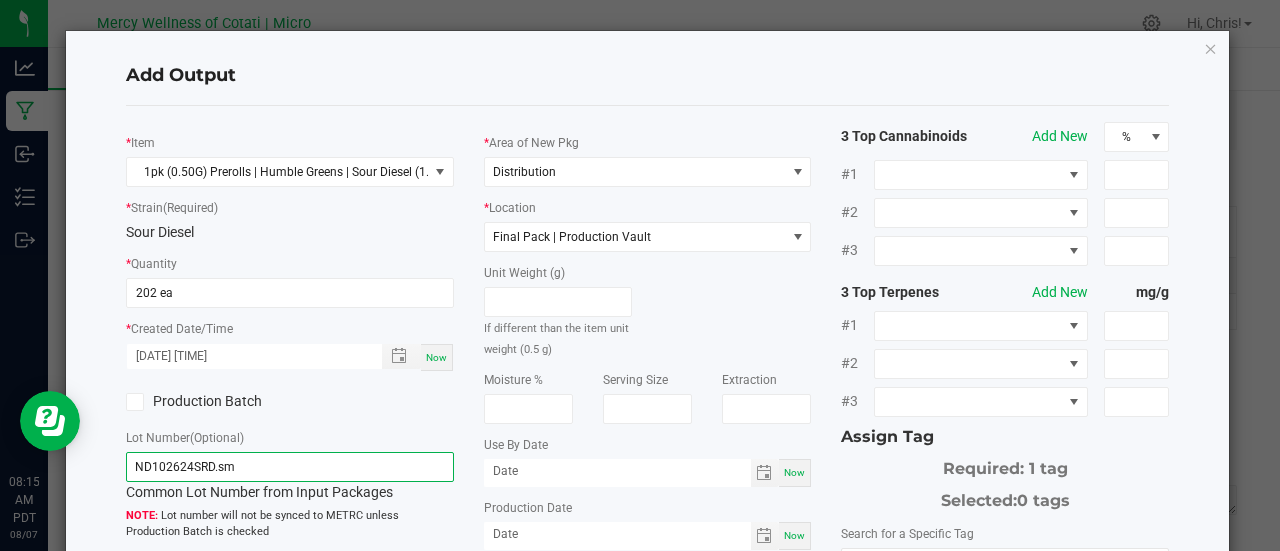 click on "Add Output   *   Item  1pk (0.50G) Prerolls | Humble Greens | Sour Diesel (1.5.114.382424.0)  *   Strain  (Required)  Sour Diesel   *   Quantity  202 ea  *   Created Date/Time  08/07/2025 8:15 AM Now  Production Batch   Lot Number  (Optional) ND102624SRD.sm  Common Lot Number from Input Packages   Lot number will not be synced to METRC unless Production Batch is checked   Ref Field 1   Ref Field 2   Release Notes/Ref Field 3   *   Area of New Pkg  Distribution  *   Location  Final Pack | Production Vault  Unit Weight (g)   If different than the item unit weight (0.5 g)   Moisture %   Serving Size   Extraction   Use By Date  Now  Production Date  Now  Packaged Date  08/07/2025 3 Top Cannabinoids  Add New  % #1 #2 #3 3 Top Terpenes  Add New  mg/g #1 #2 #3 Assign Tag  Required: 1 tag   Selected:   0 tags   Search for a Specific Tag   1A40603000443CD000010599   1A40603000443CD000010700   1A40603000443CD000011204   1A40603000443CD000011449   1A40603000443CD000012139   1A40603000443CD000012255   Cancel   Save" 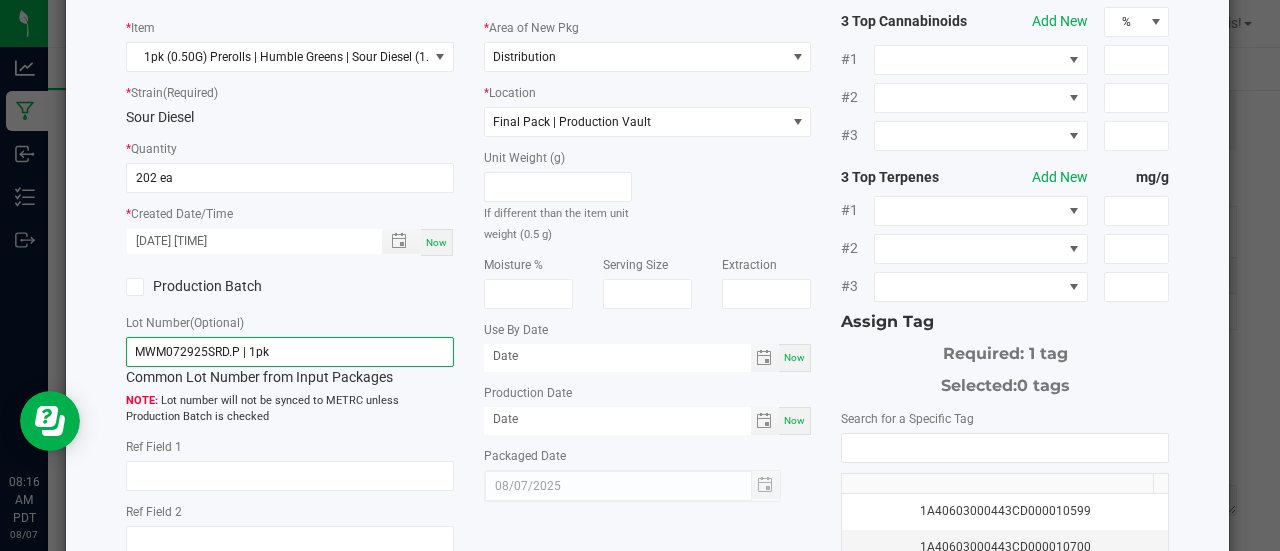 scroll, scrollTop: 116, scrollLeft: 0, axis: vertical 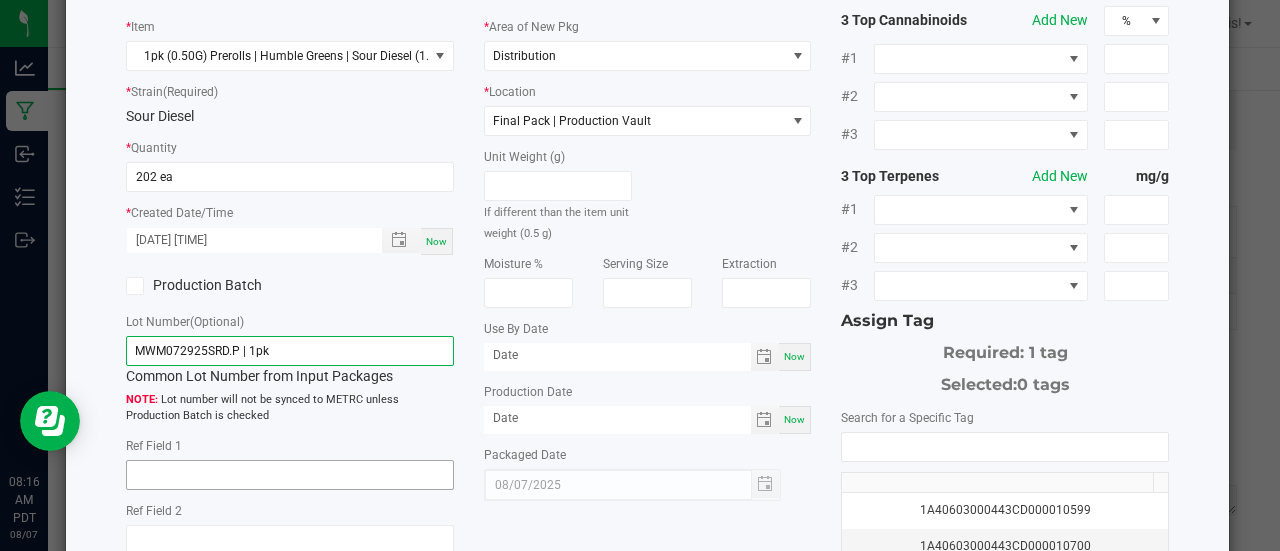 type on "MWM072925SRD.P | 1pk" 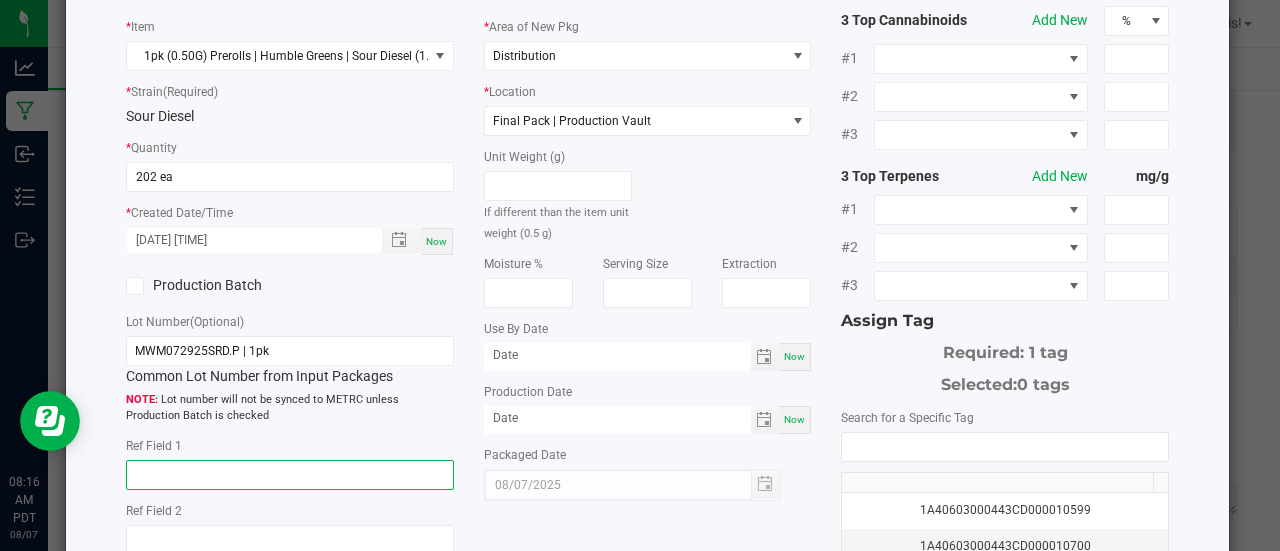 click 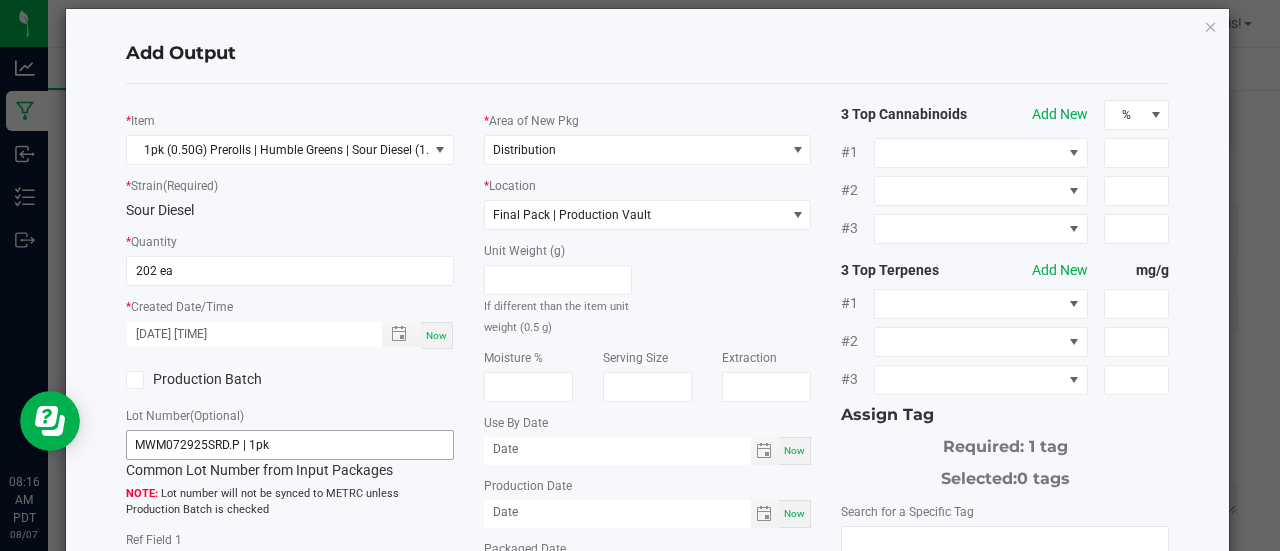 scroll, scrollTop: 0, scrollLeft: 0, axis: both 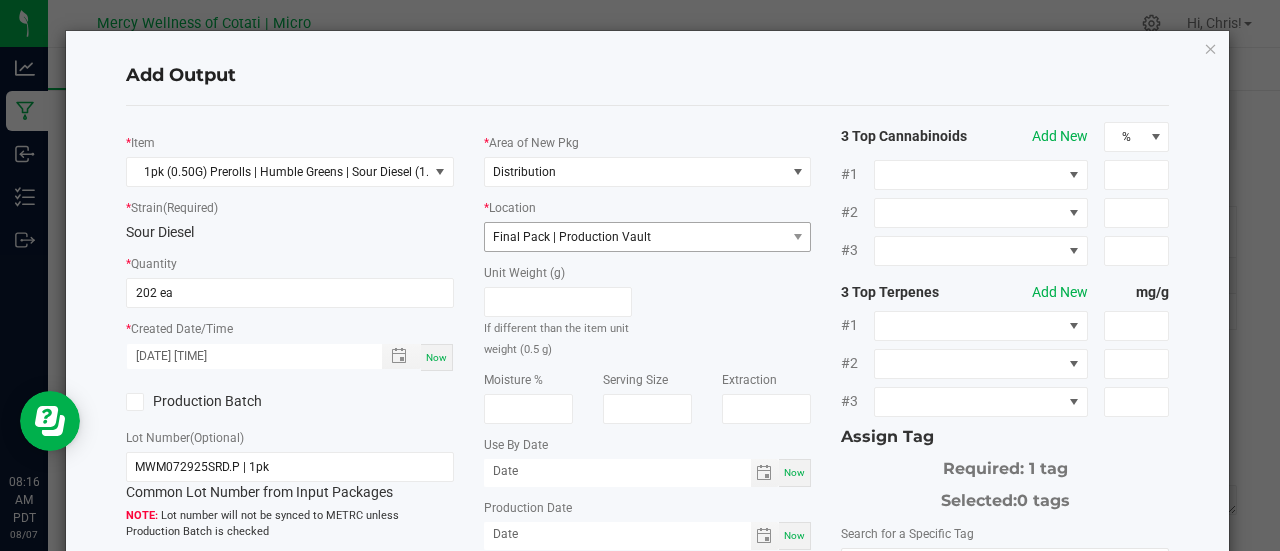 type on "50" 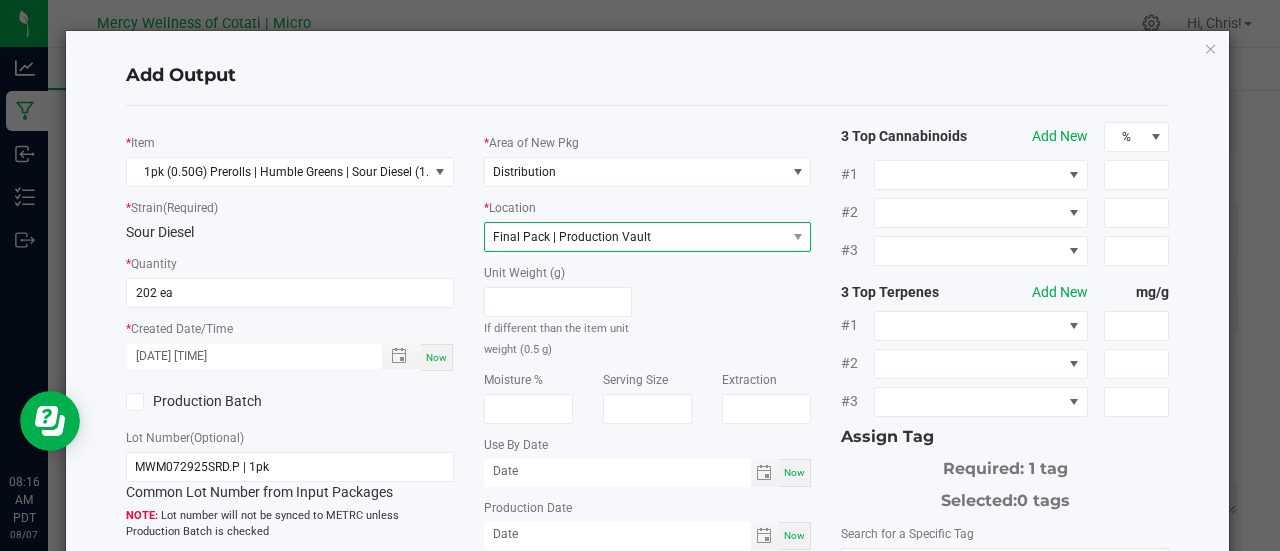 click on "Final Pack | Production Vault" at bounding box center [572, 237] 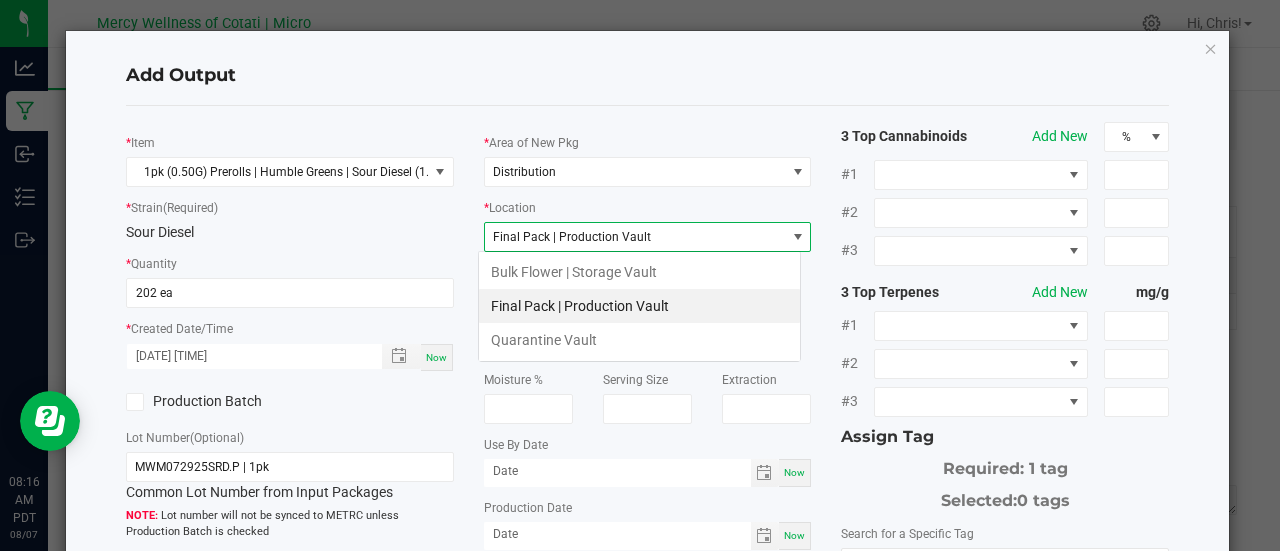 scroll, scrollTop: 99970, scrollLeft: 99676, axis: both 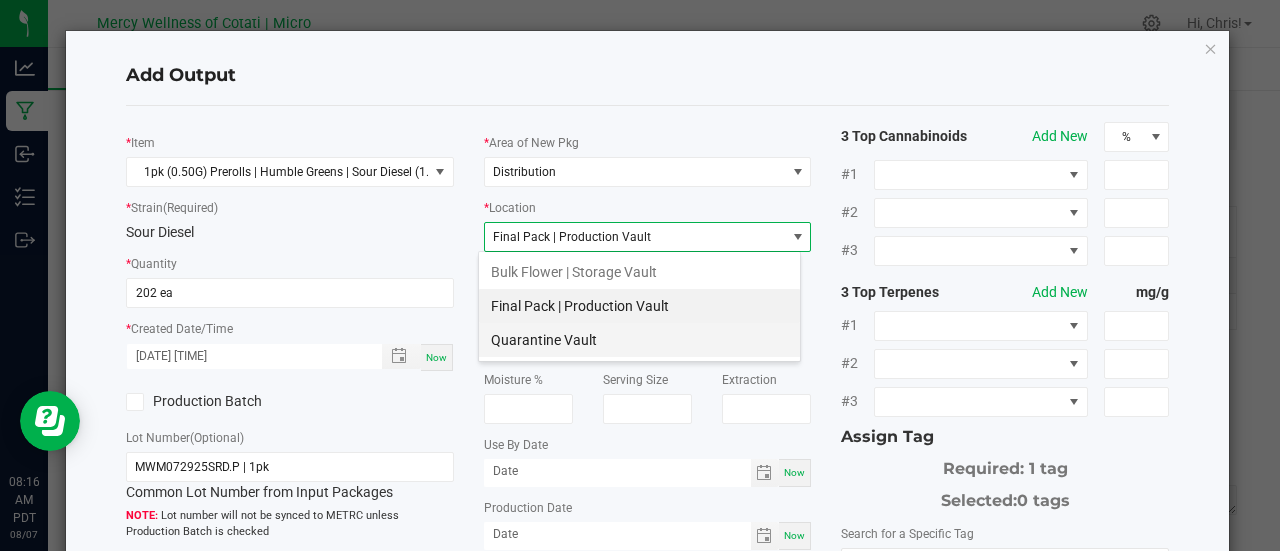 click on "Quarantine Vault" at bounding box center [639, 340] 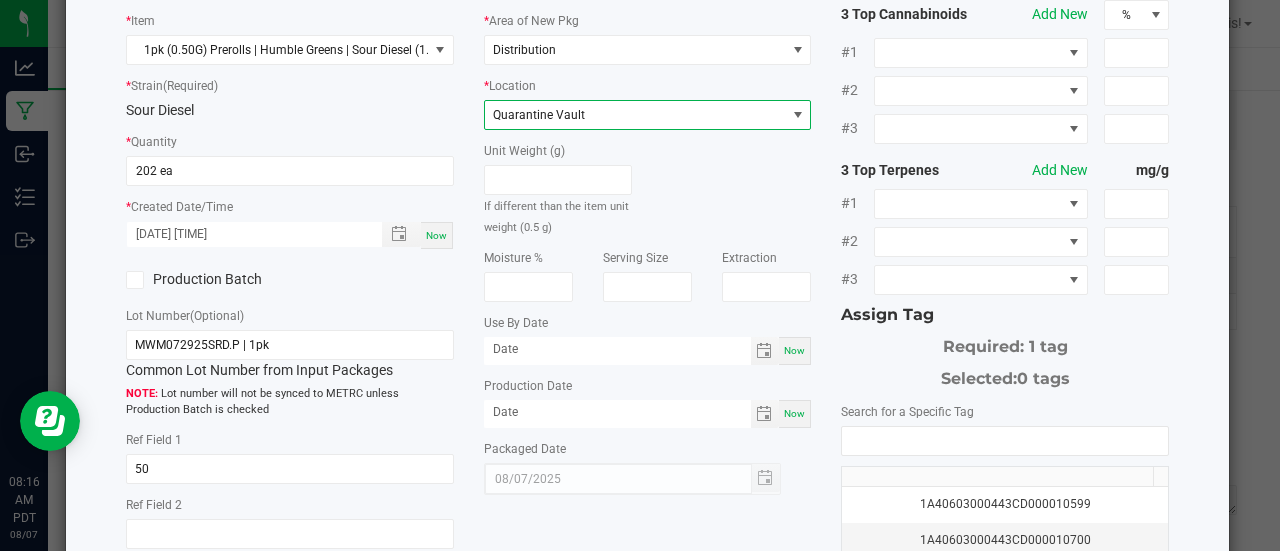 scroll, scrollTop: 123, scrollLeft: 0, axis: vertical 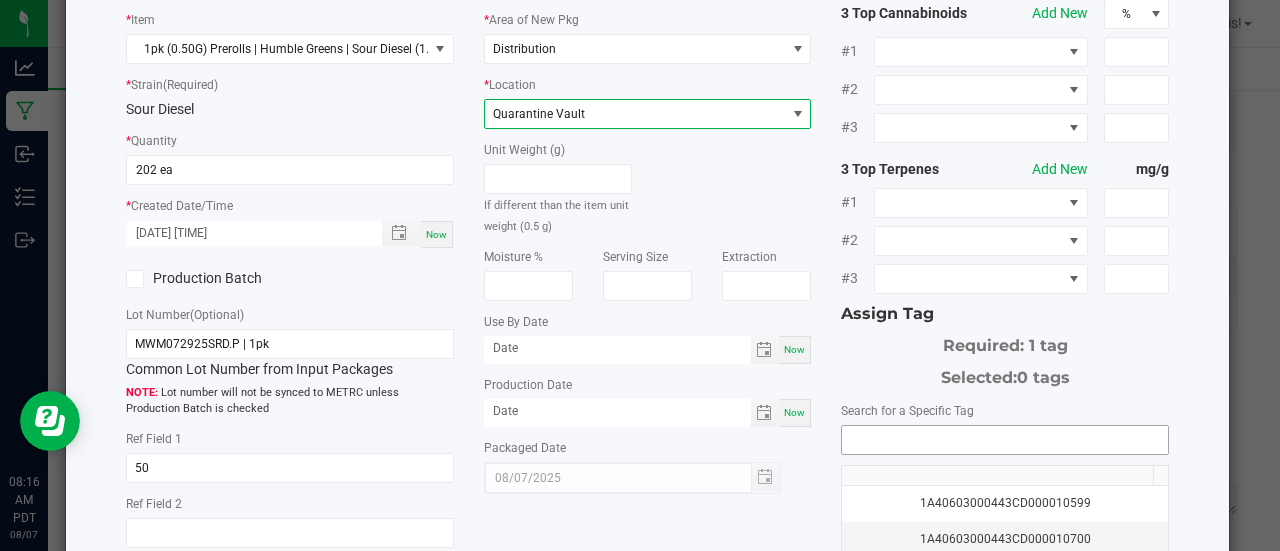 click at bounding box center [1005, 440] 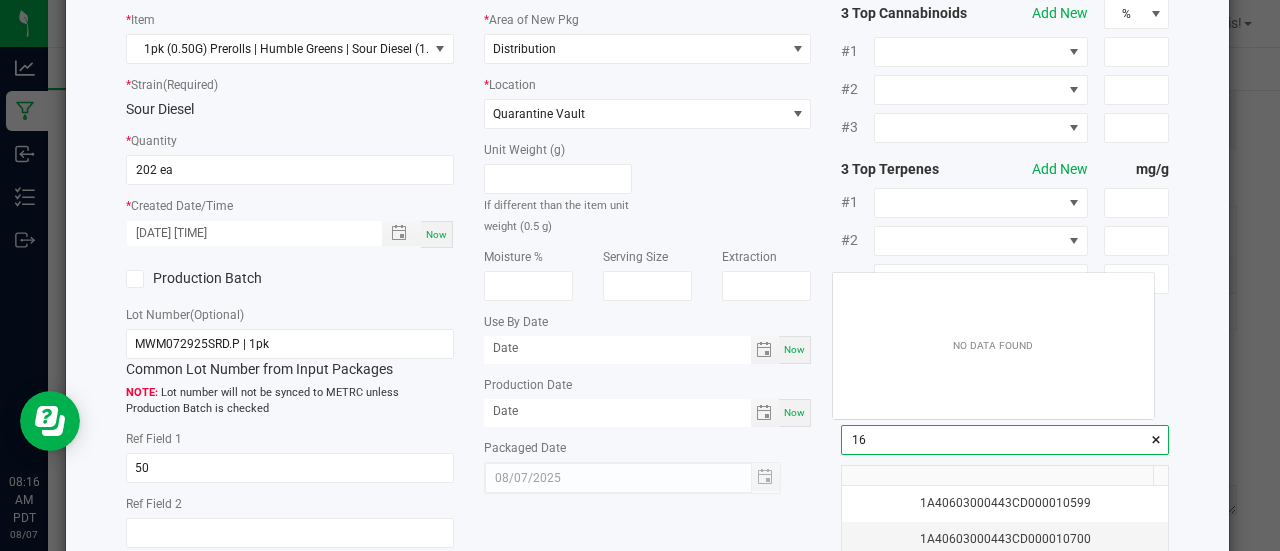 scroll, scrollTop: 99972, scrollLeft: 99678, axis: both 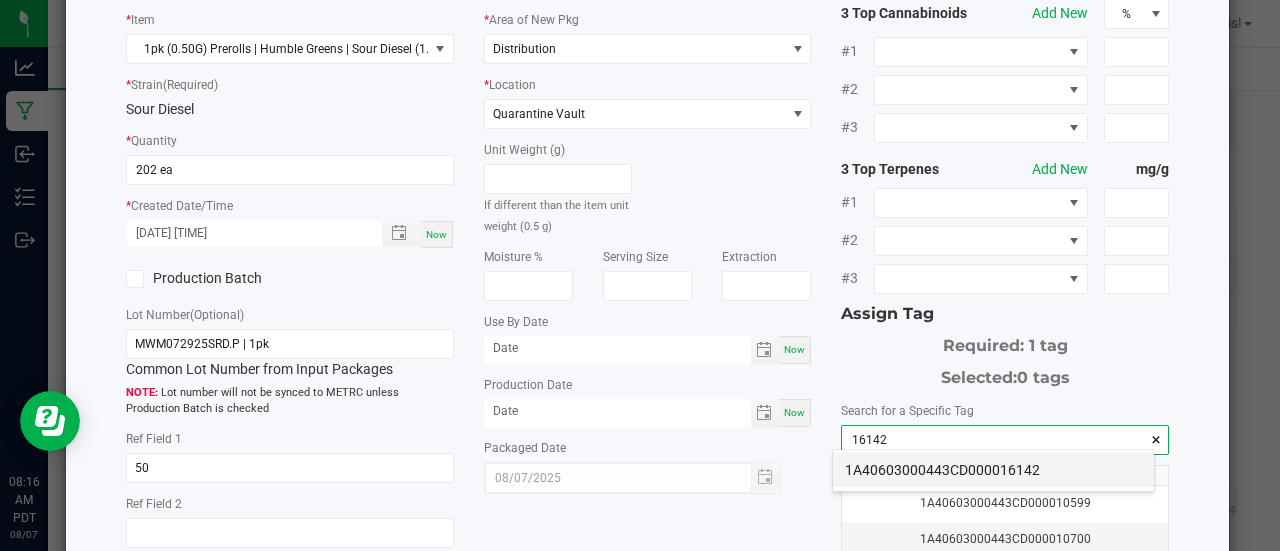 click on "1A40603000443CD000016142" at bounding box center (993, 470) 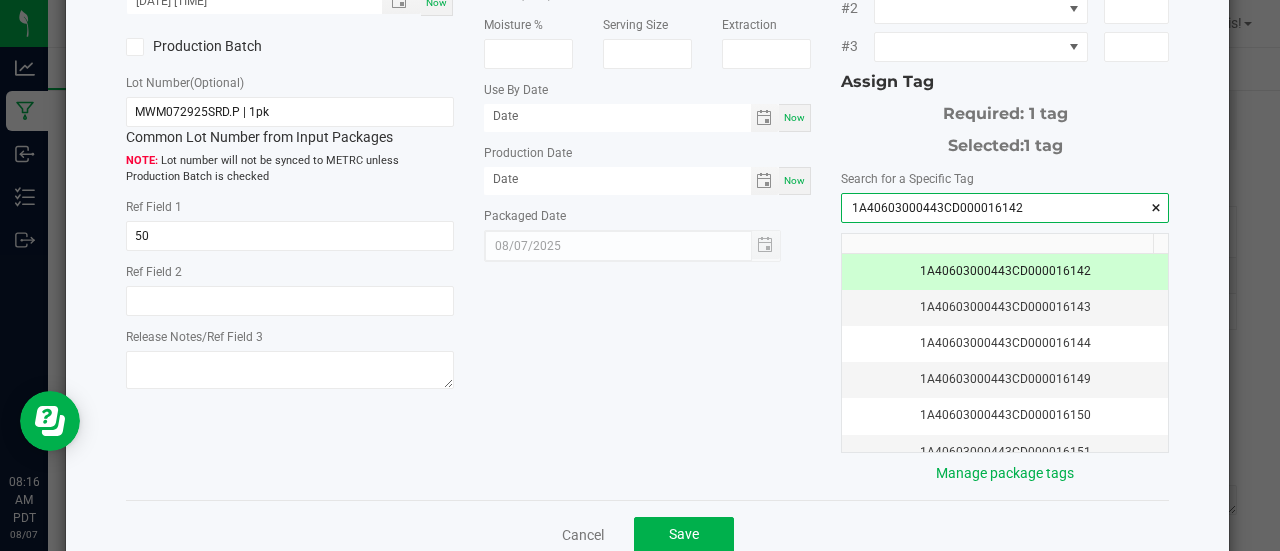 scroll, scrollTop: 397, scrollLeft: 0, axis: vertical 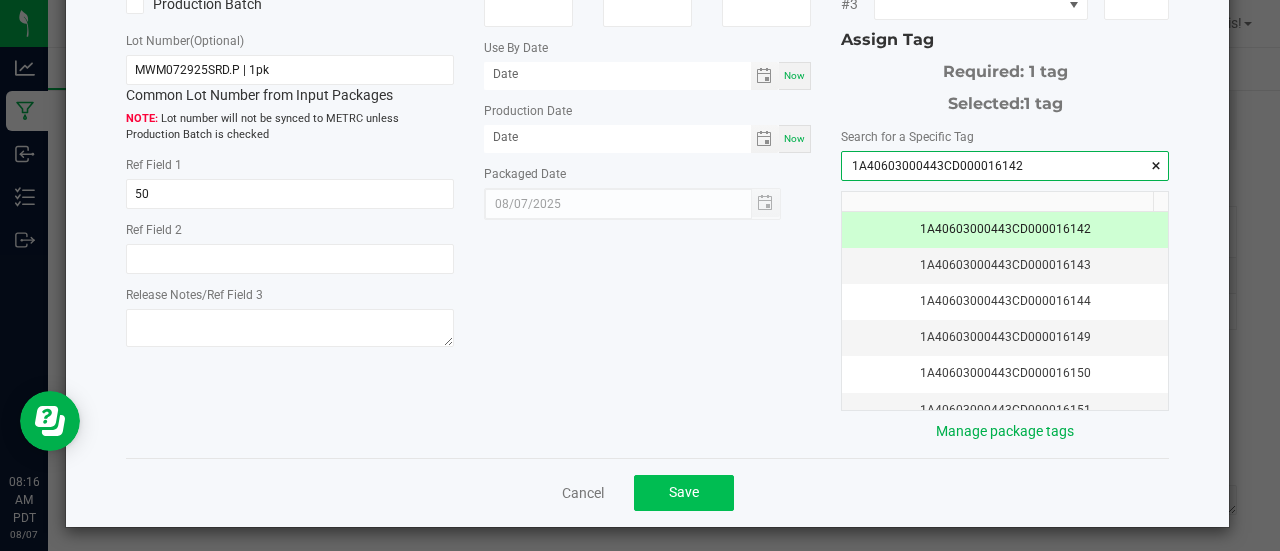 type on "1A40603000443CD000016142" 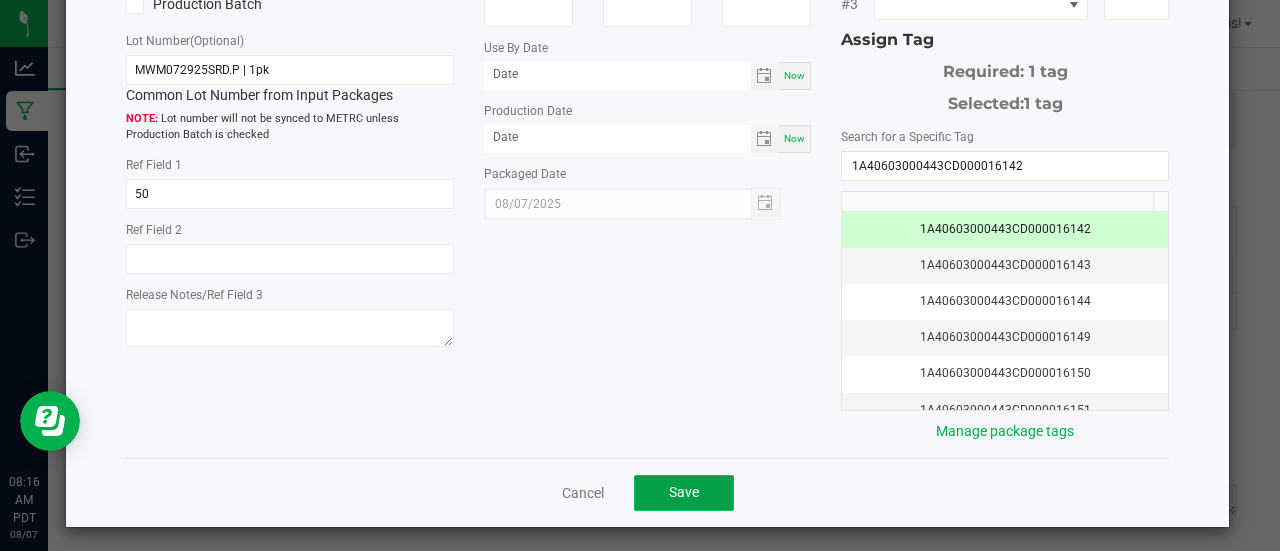 click on "Save" 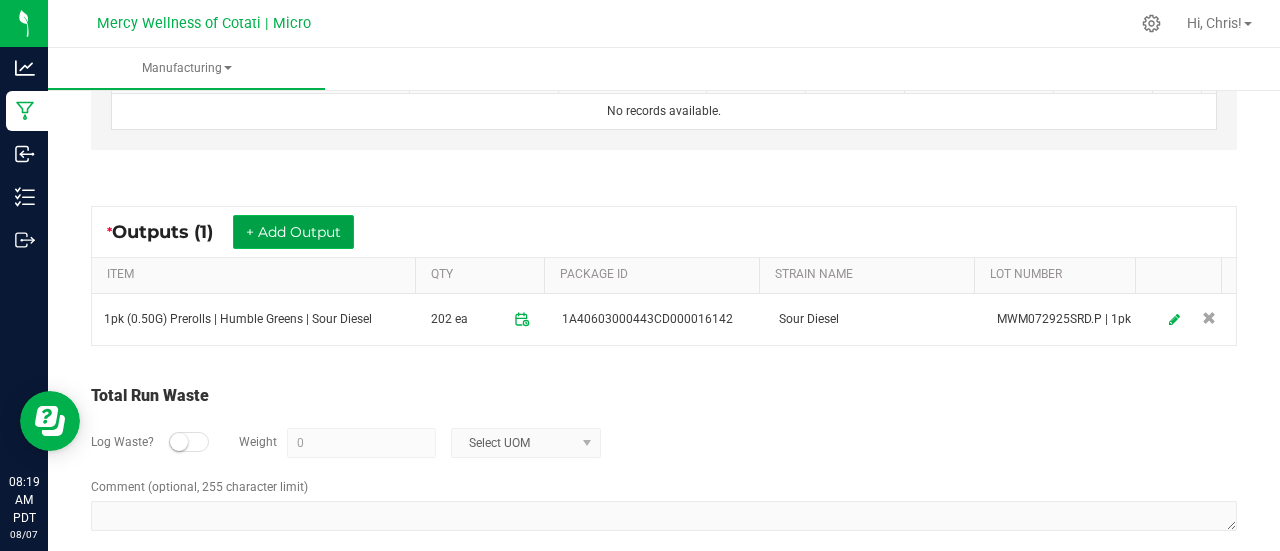 click on "+ Add Output" at bounding box center [293, 232] 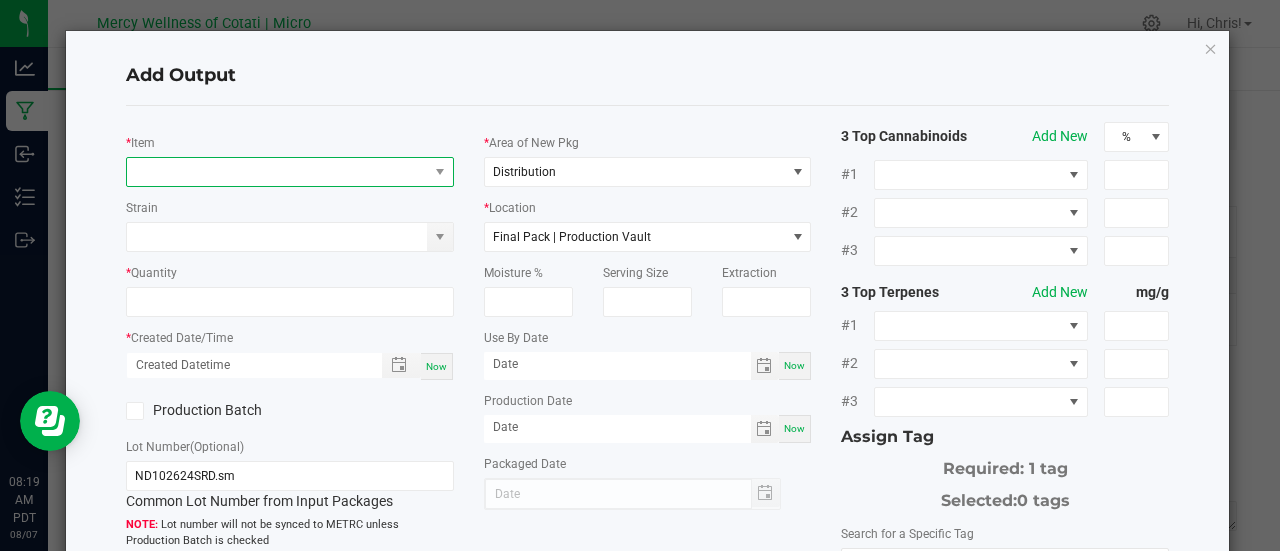 click at bounding box center (277, 172) 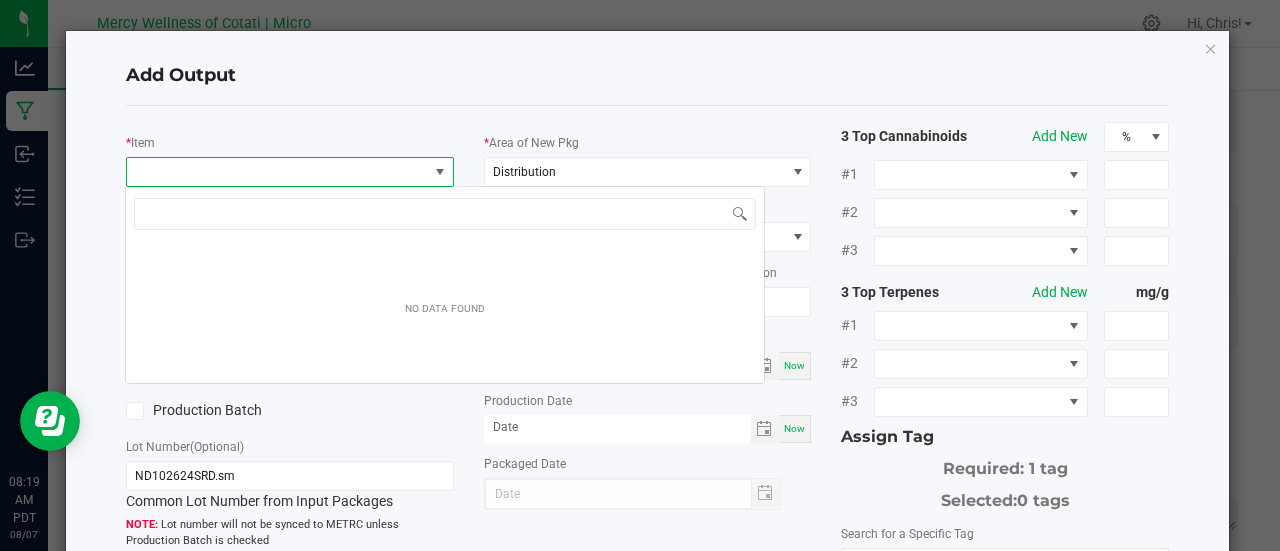 scroll, scrollTop: 99970, scrollLeft: 99676, axis: both 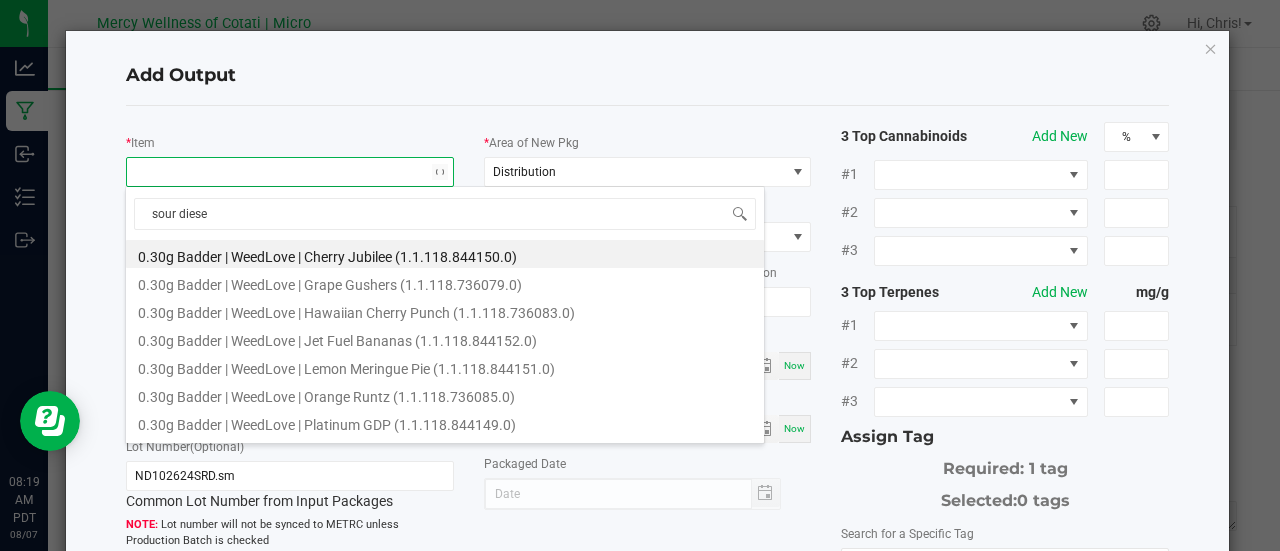 type on "sour diesel" 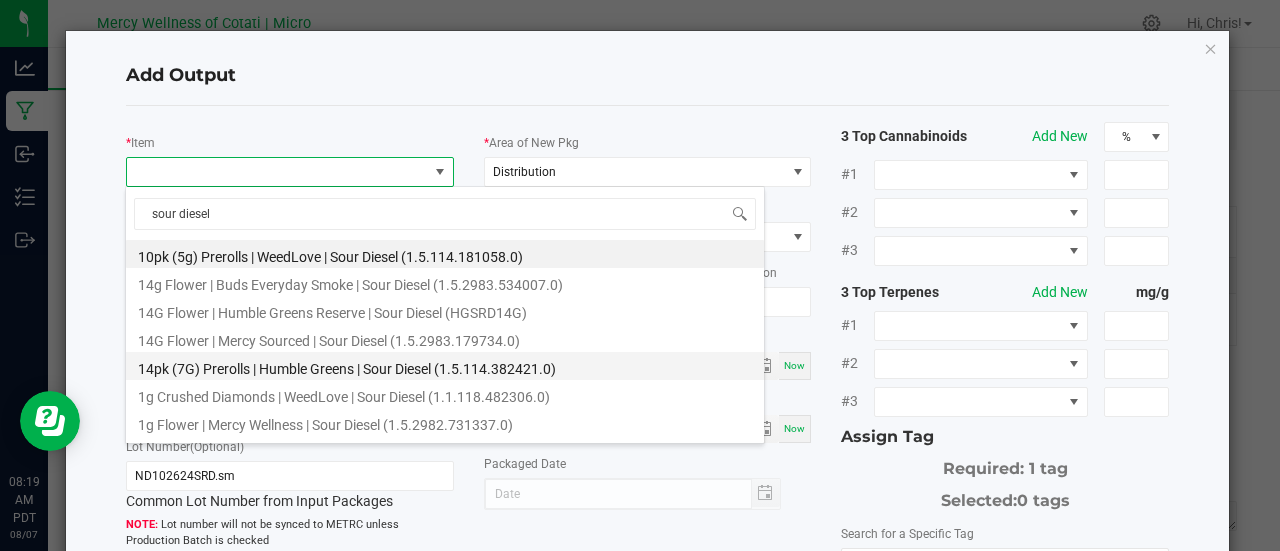 click on "14pk (7G) Prerolls | Humble Greens | Sour Diesel (1.5.114.382421.0)" at bounding box center (445, 366) 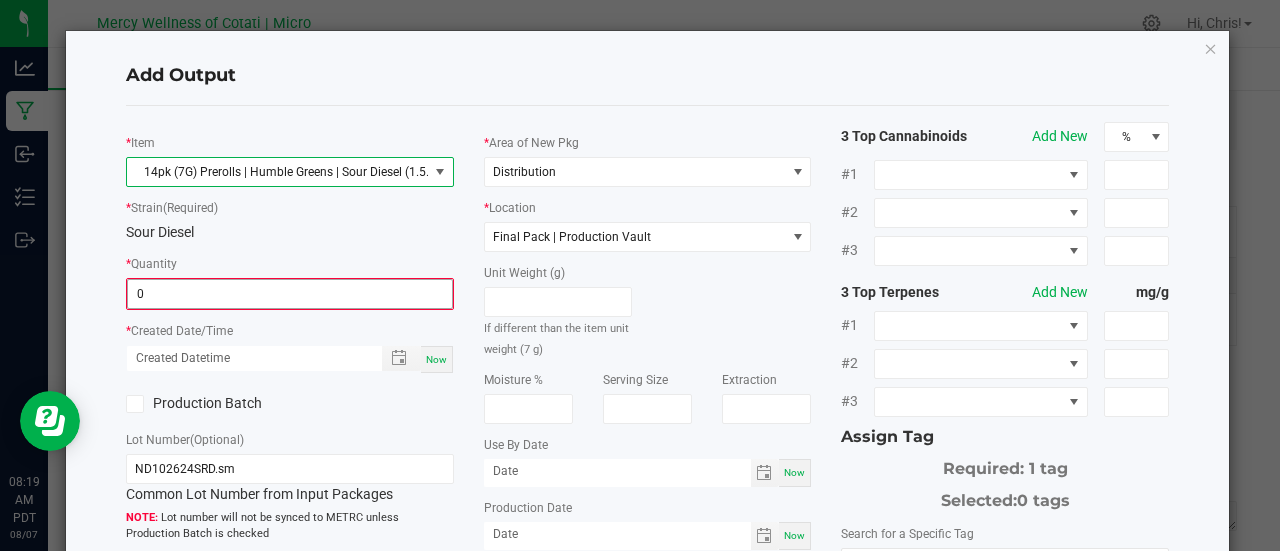 click on "0" at bounding box center [290, 294] 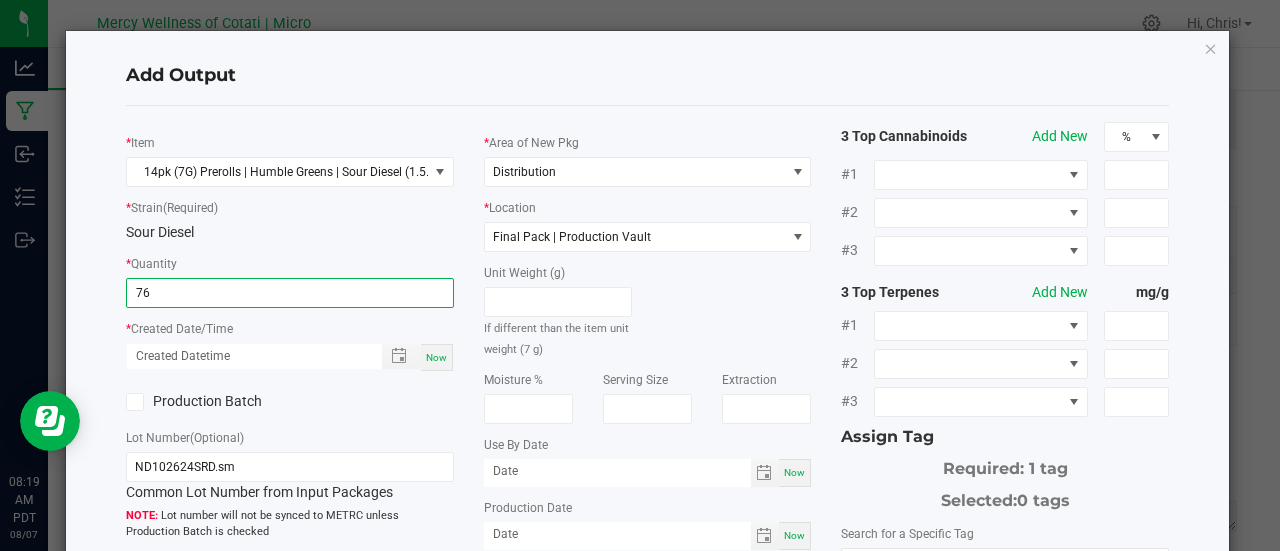 type on "76 ea" 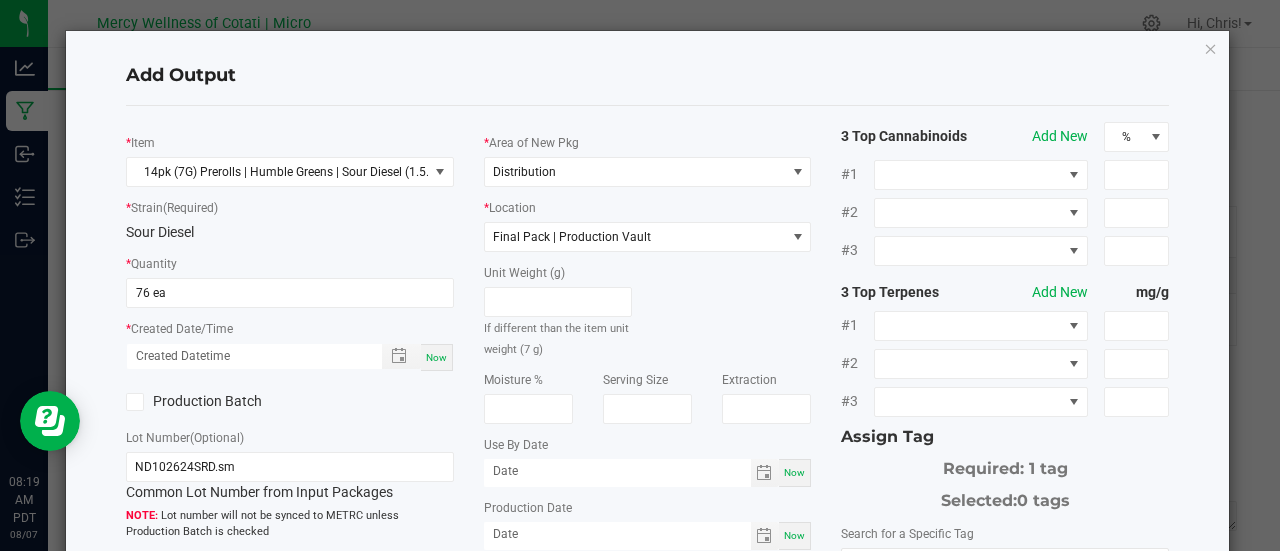 click on "Now" at bounding box center [437, 357] 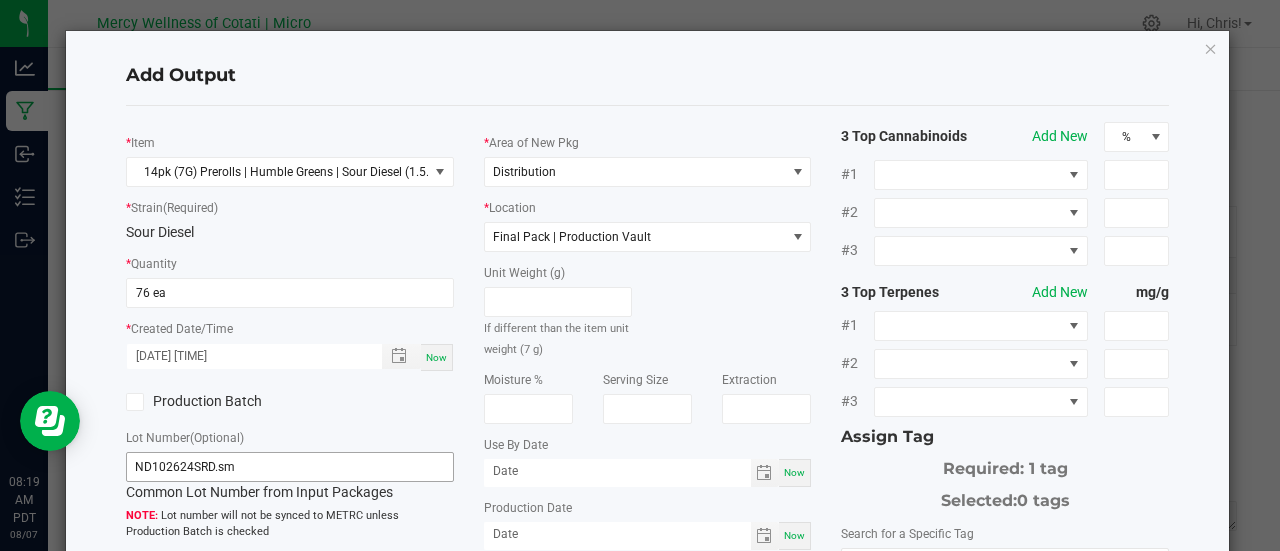 drag, startPoint x: 318, startPoint y: 451, endPoint x: 266, endPoint y: 456, distance: 52.23983 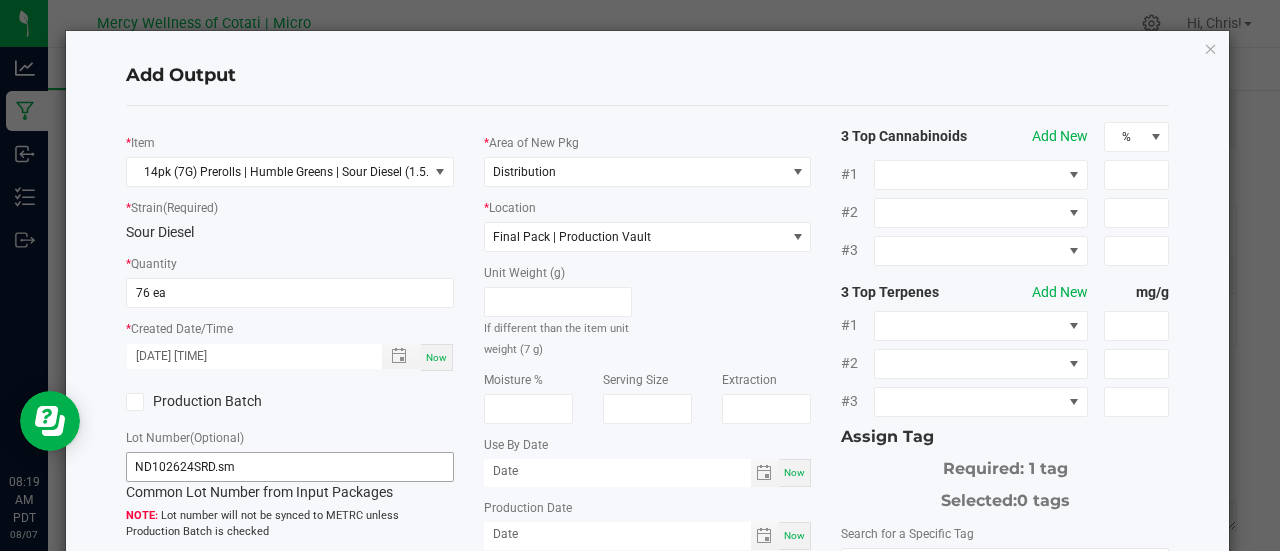 click on "Lot Number  (Optional) ND102624SRD.sm  Common Lot Number from Input Packages   Lot number will not be synced to METRC unless Production Batch is checked" 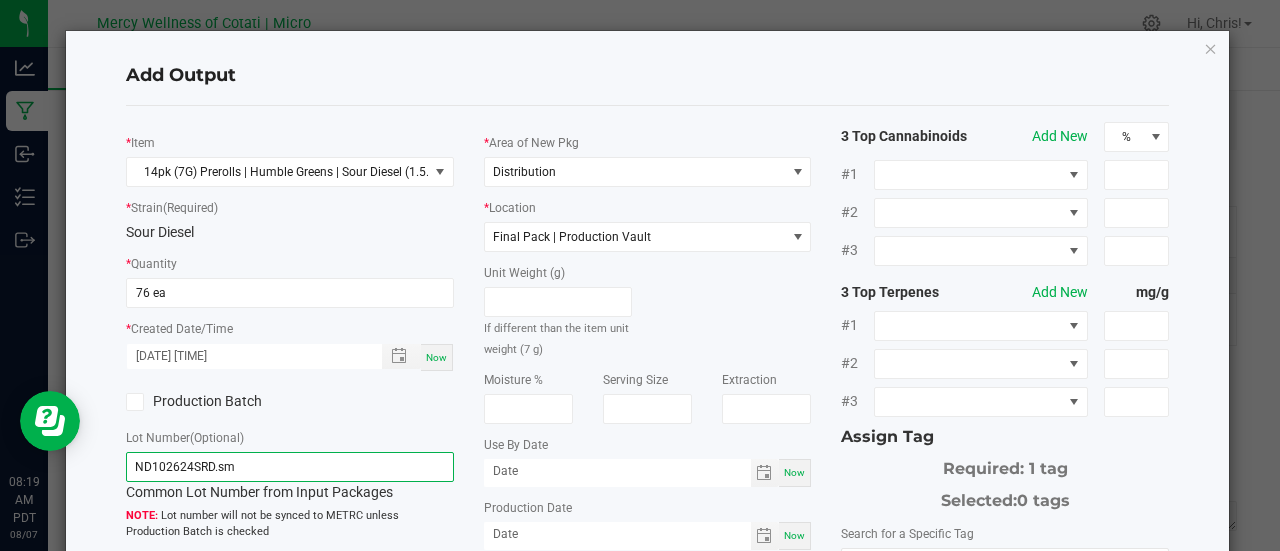 drag, startPoint x: 258, startPoint y: 463, endPoint x: 192, endPoint y: 459, distance: 66.1211 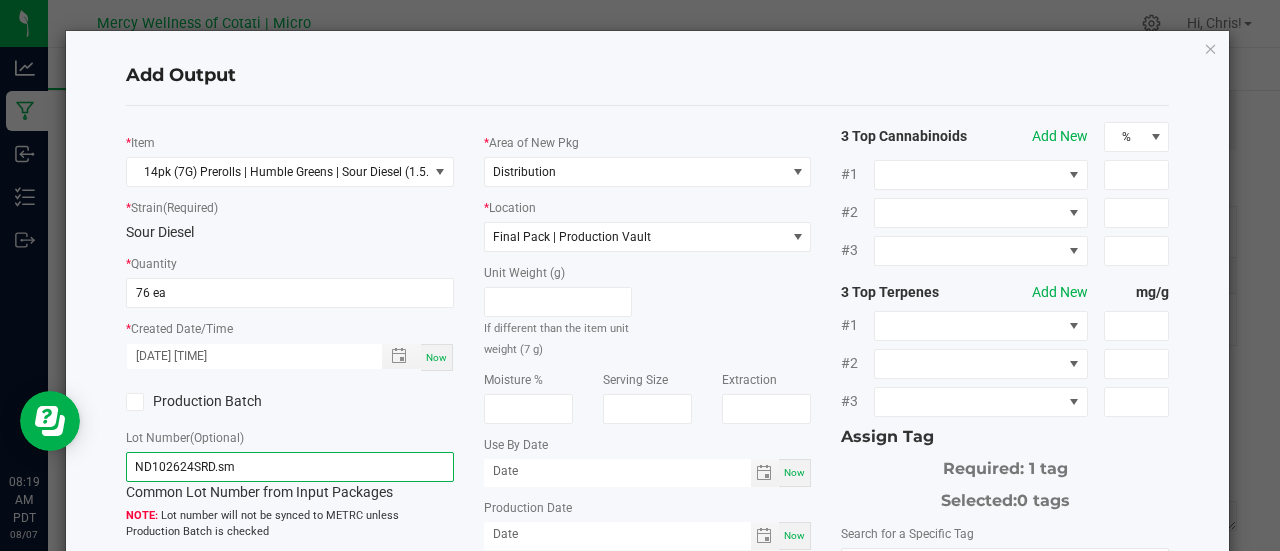 click on "ND102624SRD.sm" 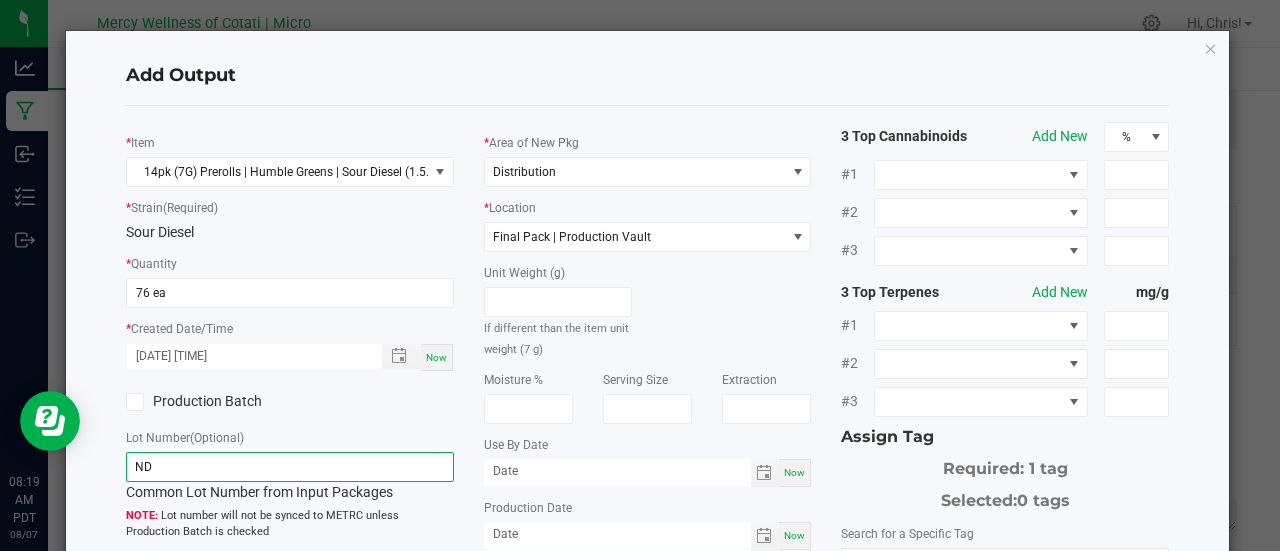 type on "N" 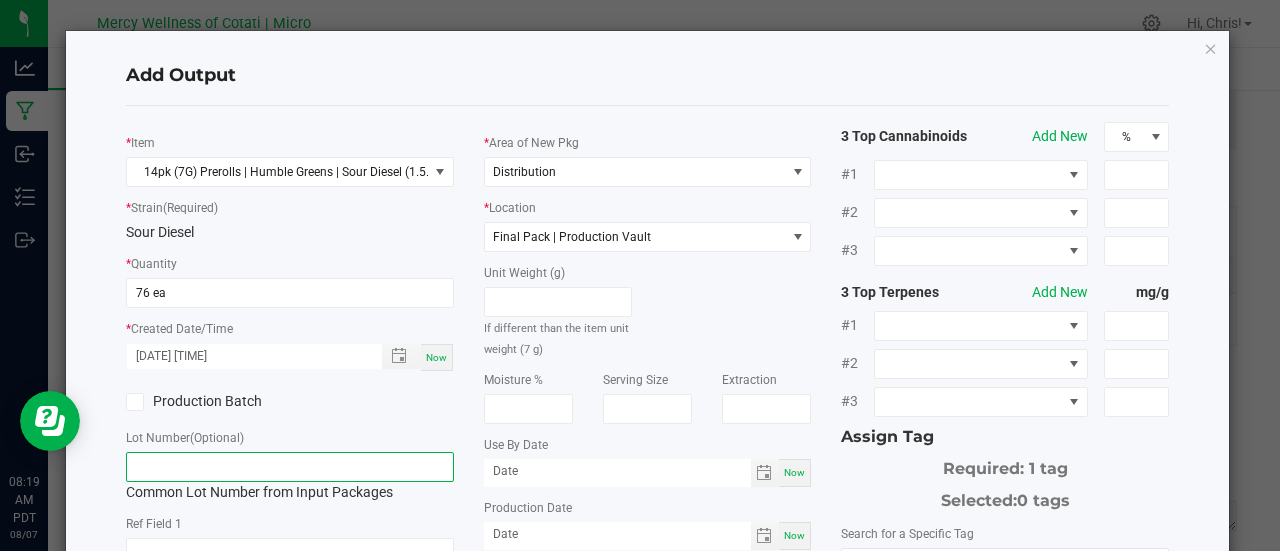paste on "MWM072925SRD.P" 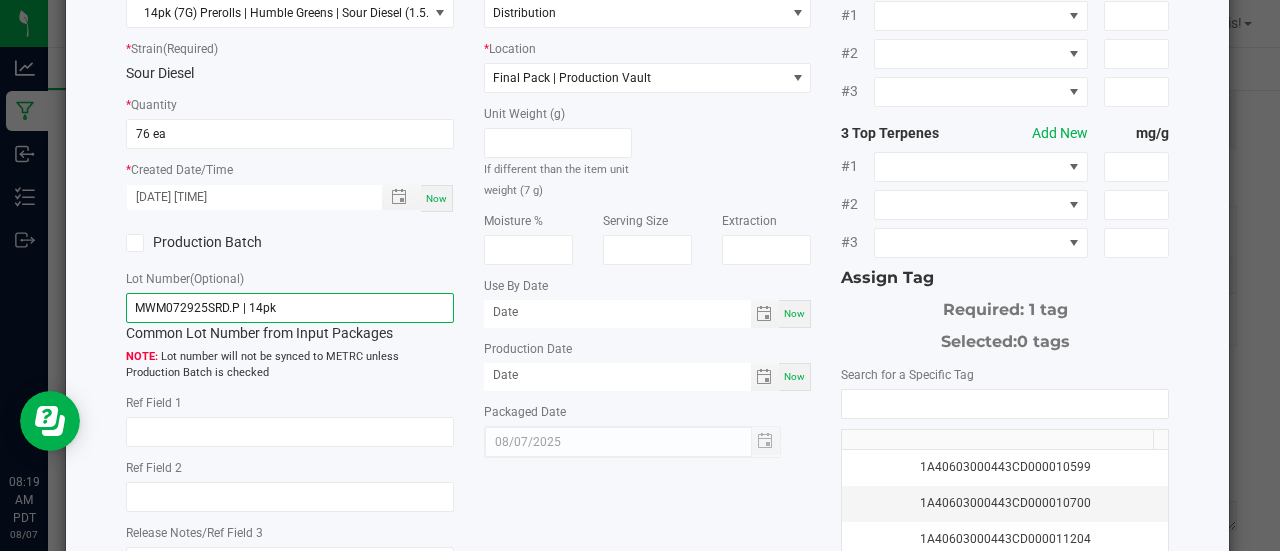 scroll, scrollTop: 160, scrollLeft: 0, axis: vertical 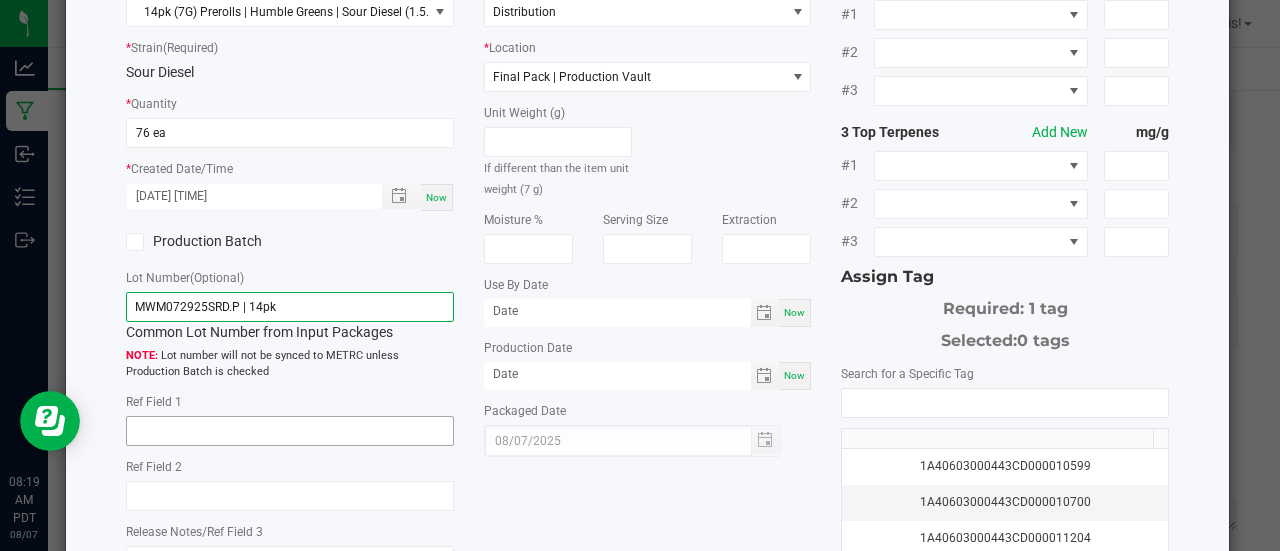type on "MWM072925SRD.P | 14pk" 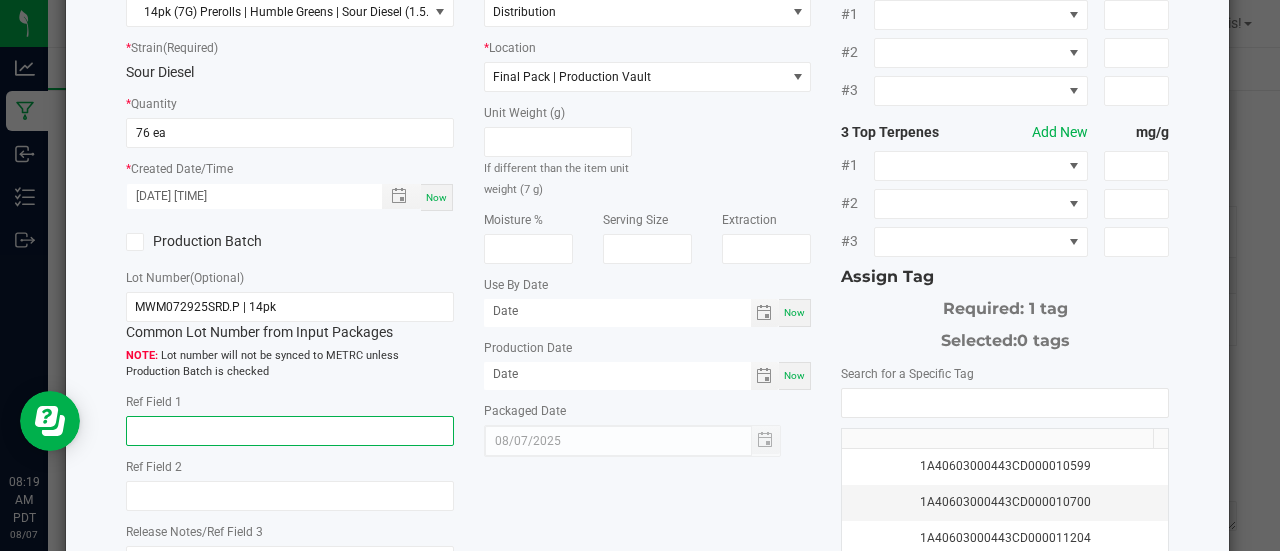 click 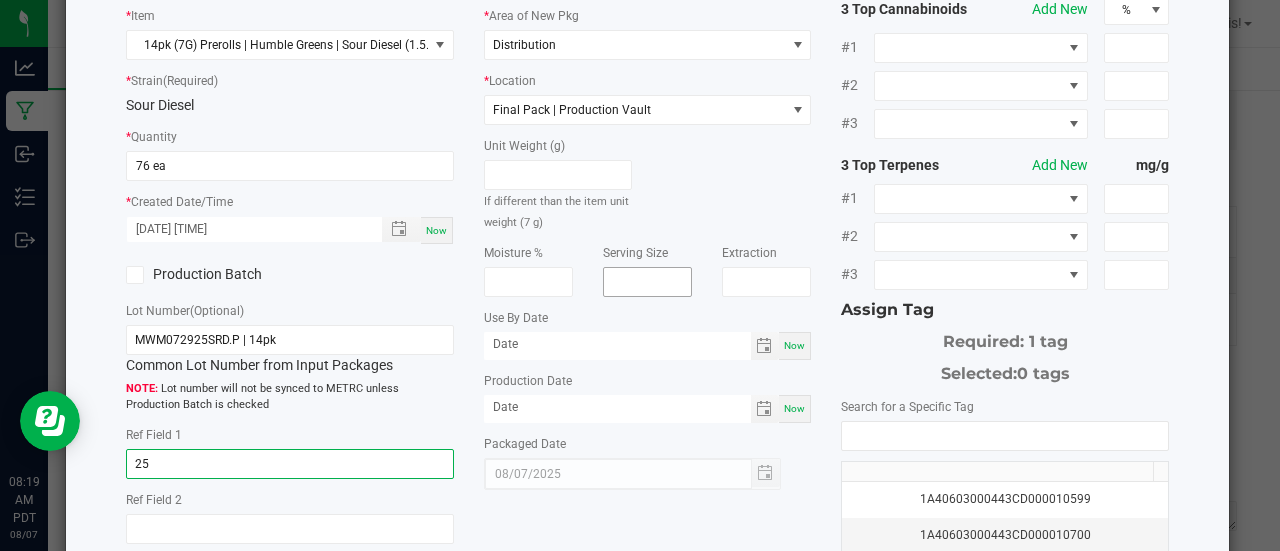 scroll, scrollTop: 126, scrollLeft: 0, axis: vertical 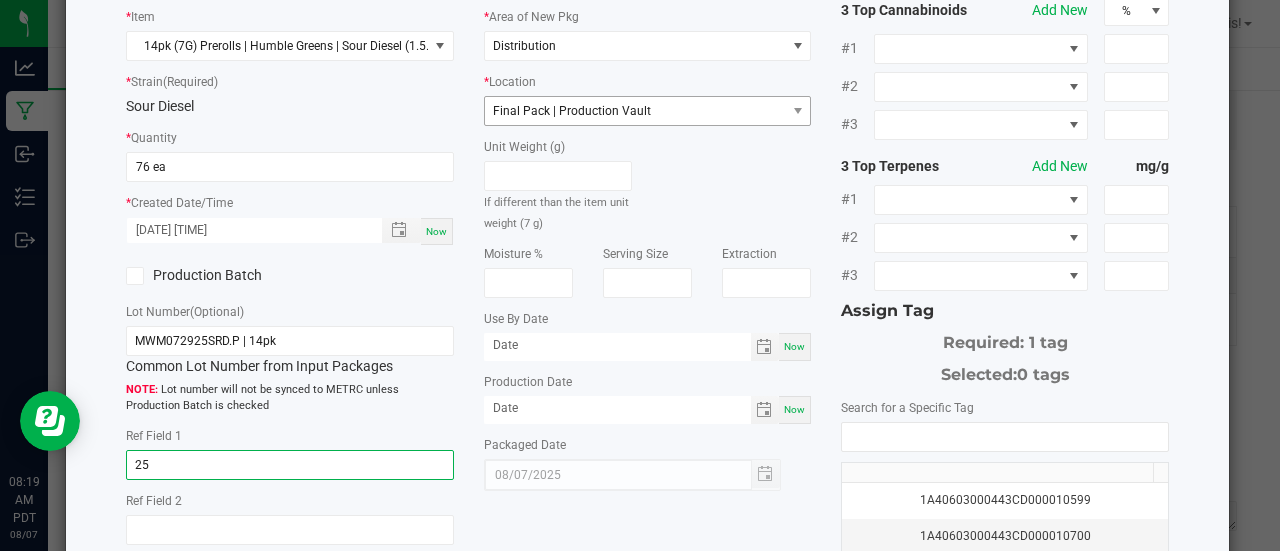 type on "25" 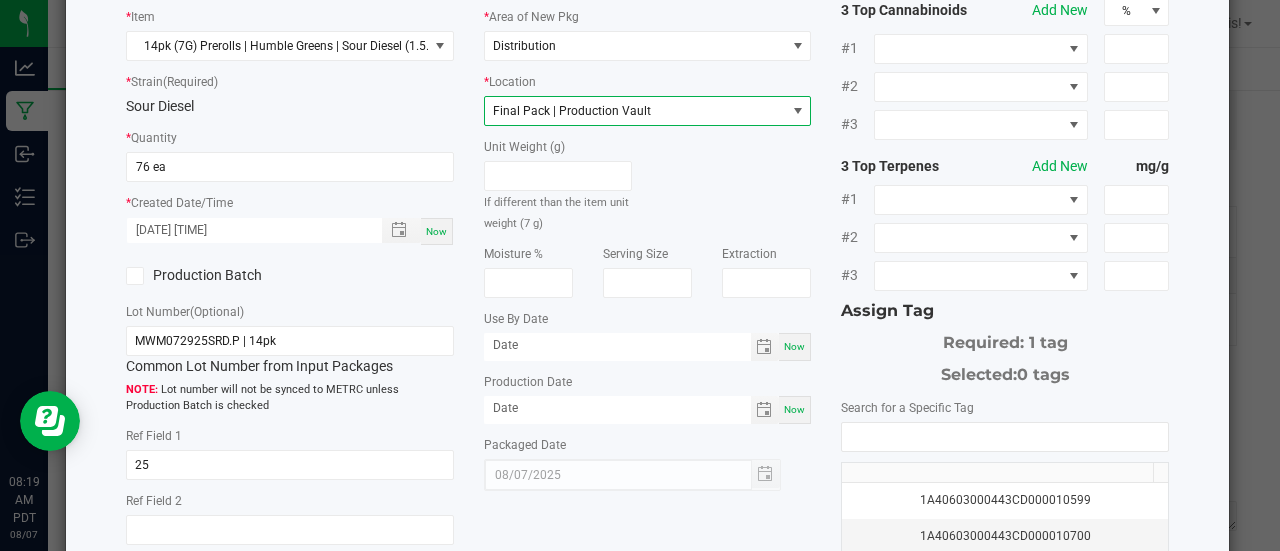 click on "Final Pack | Production Vault" at bounding box center [635, 111] 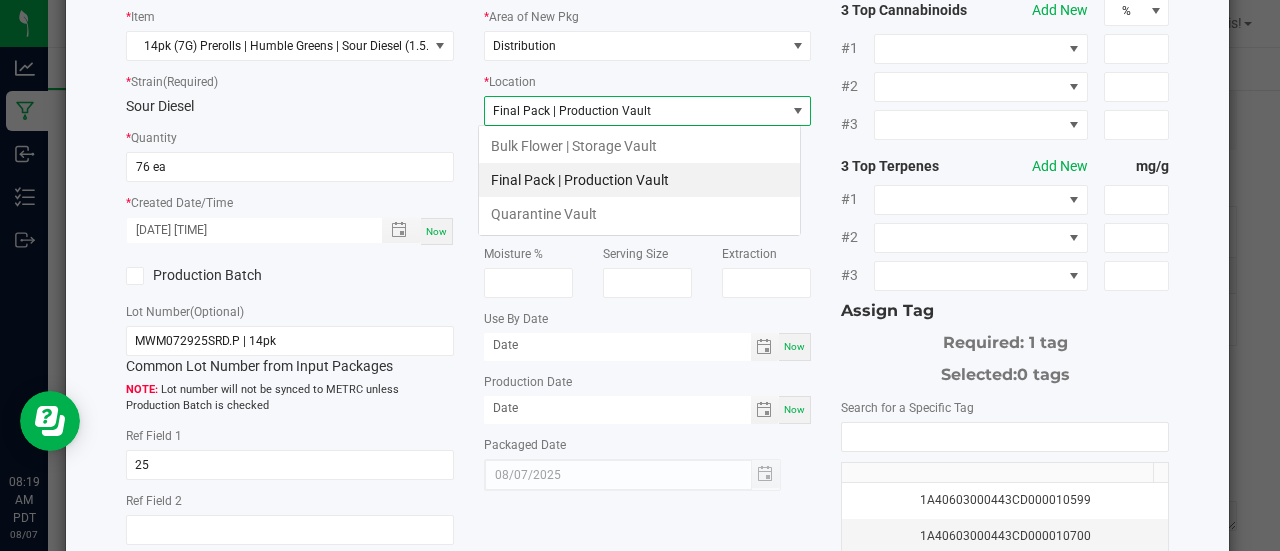 scroll, scrollTop: 99970, scrollLeft: 99676, axis: both 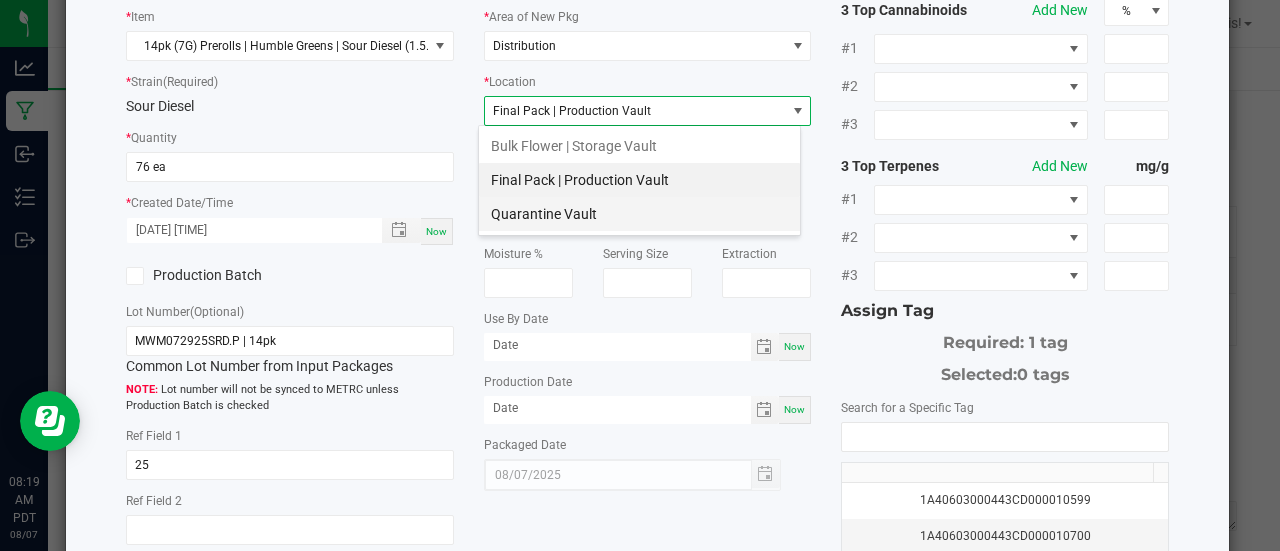 click on "Quarantine Vault" at bounding box center (639, 214) 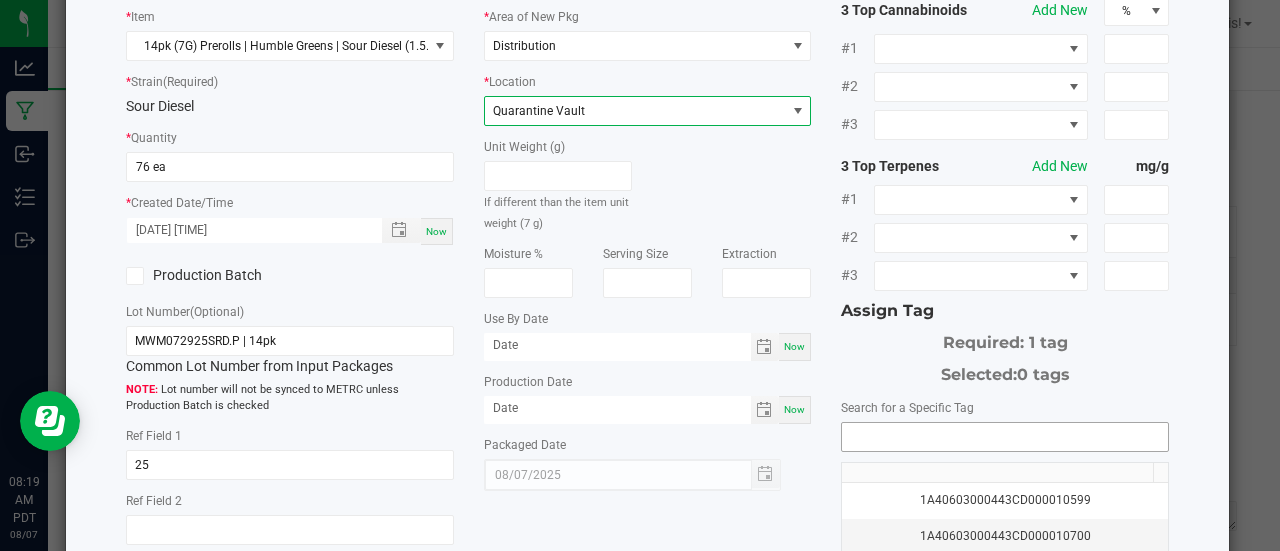 click at bounding box center (1005, 437) 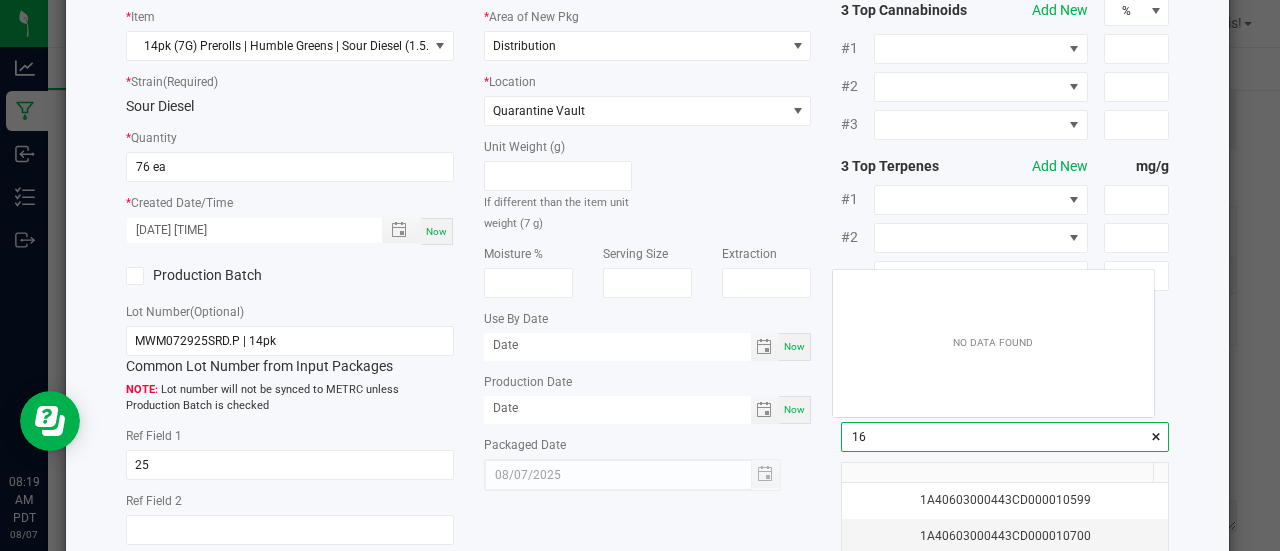 scroll, scrollTop: 99972, scrollLeft: 99678, axis: both 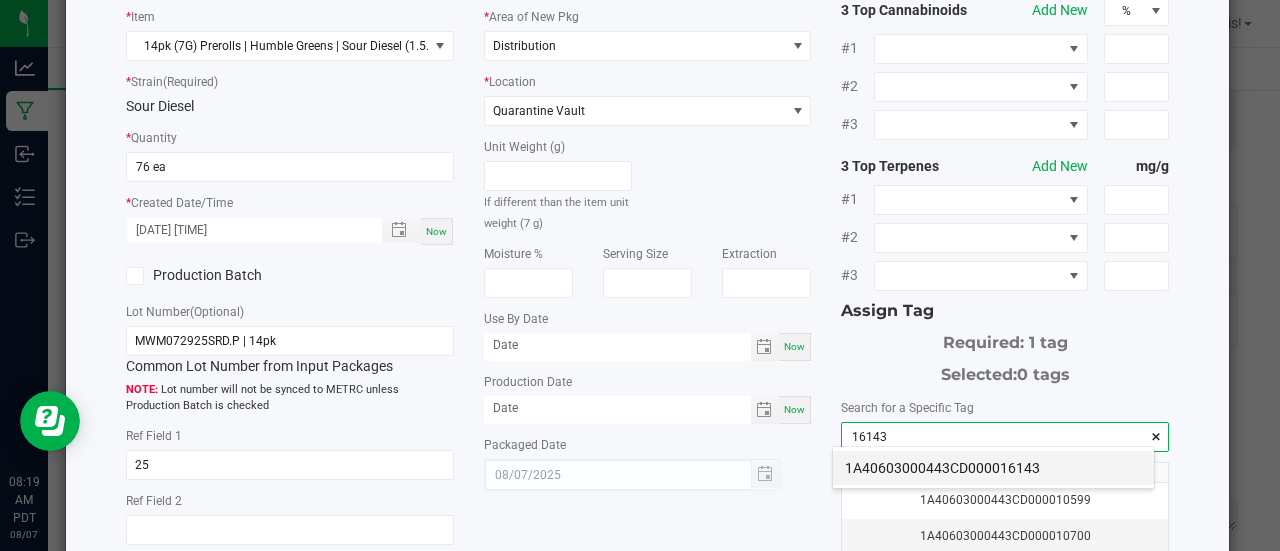 click on "1A40603000443CD000016143" at bounding box center [993, 468] 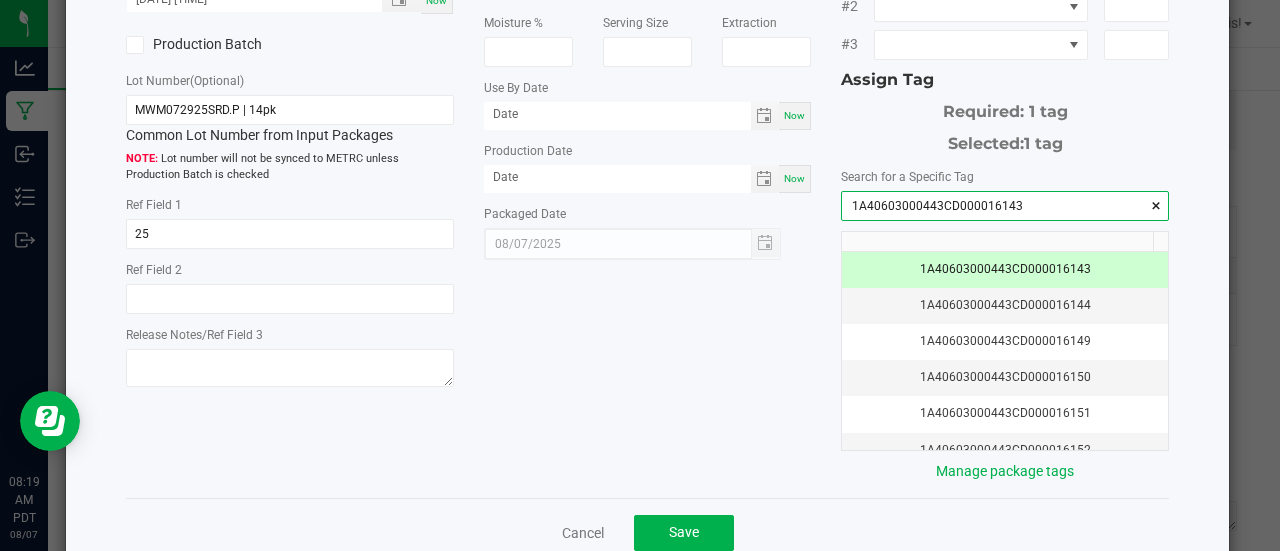 scroll, scrollTop: 358, scrollLeft: 0, axis: vertical 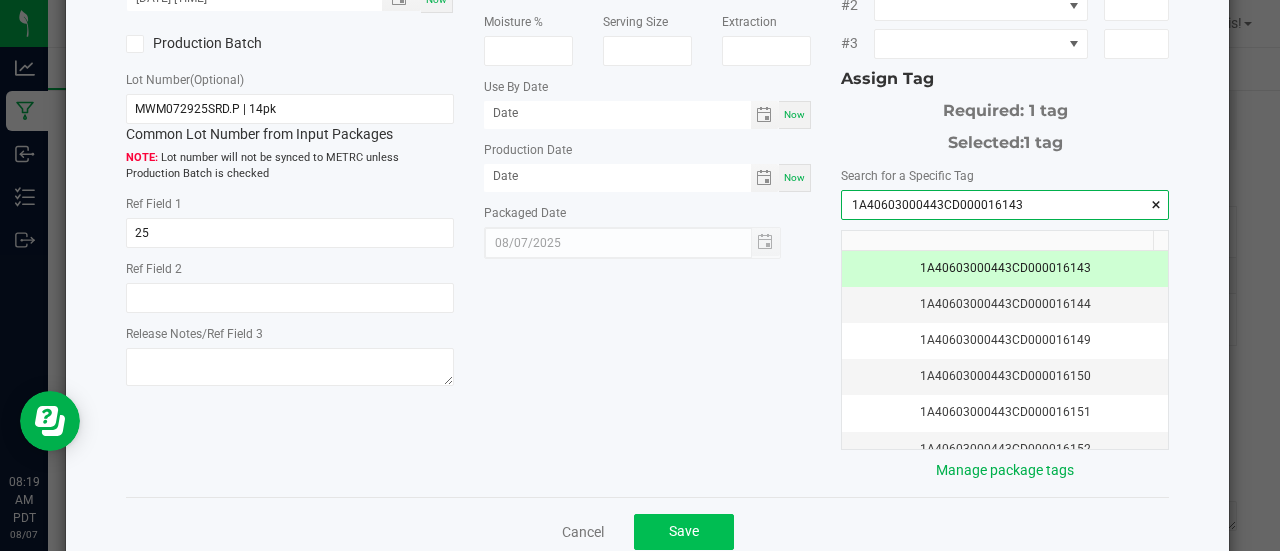 type on "1A40603000443CD000016143" 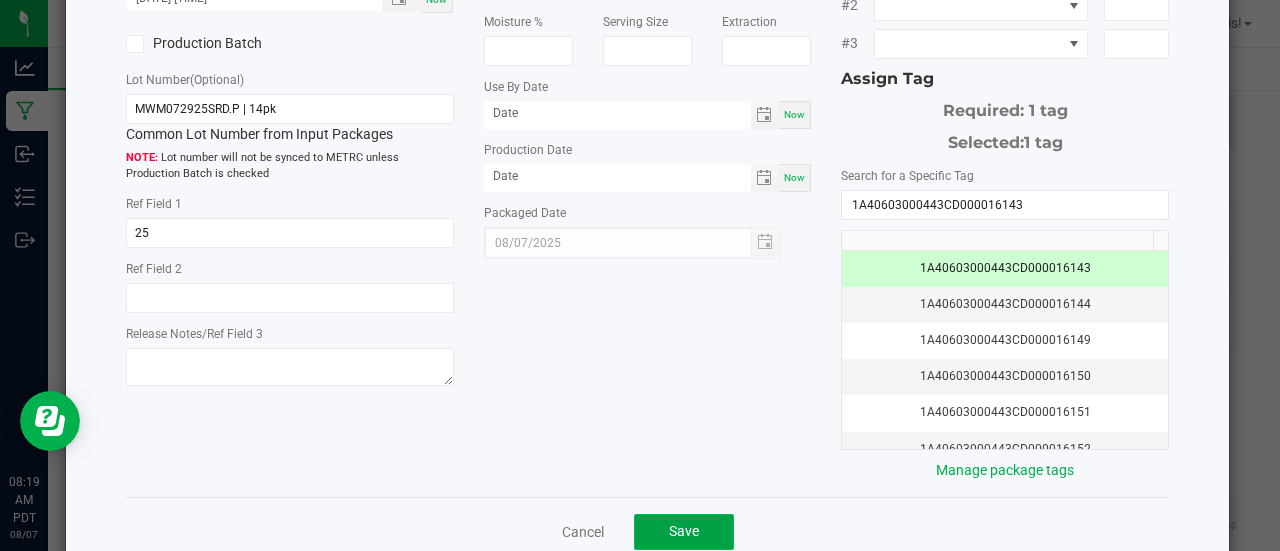 click on "Save" 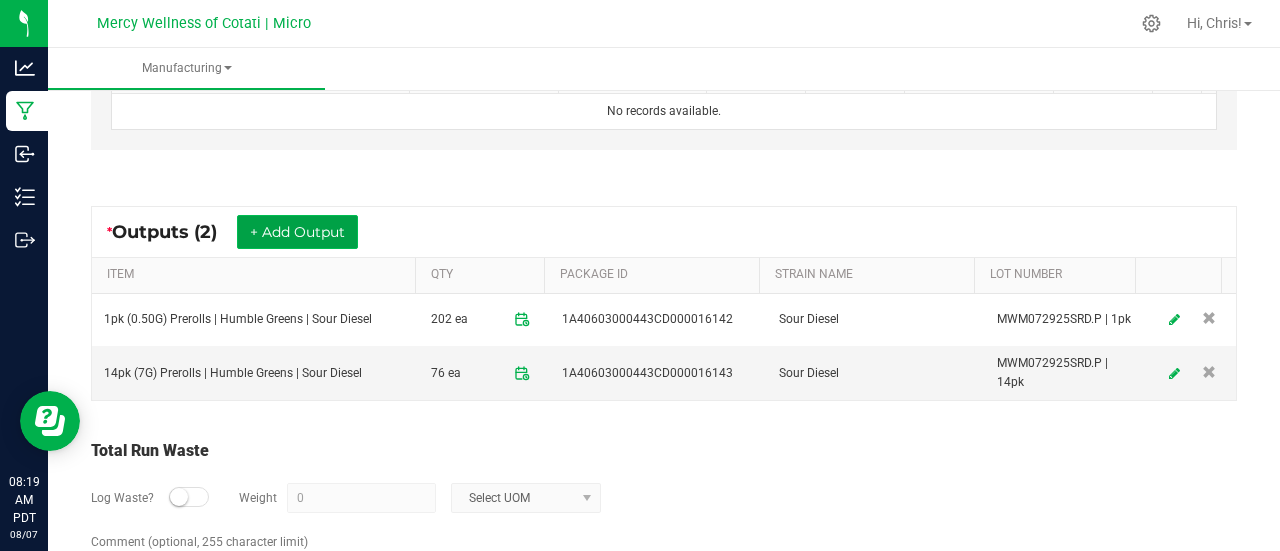 click on "+ Add Output" at bounding box center (297, 232) 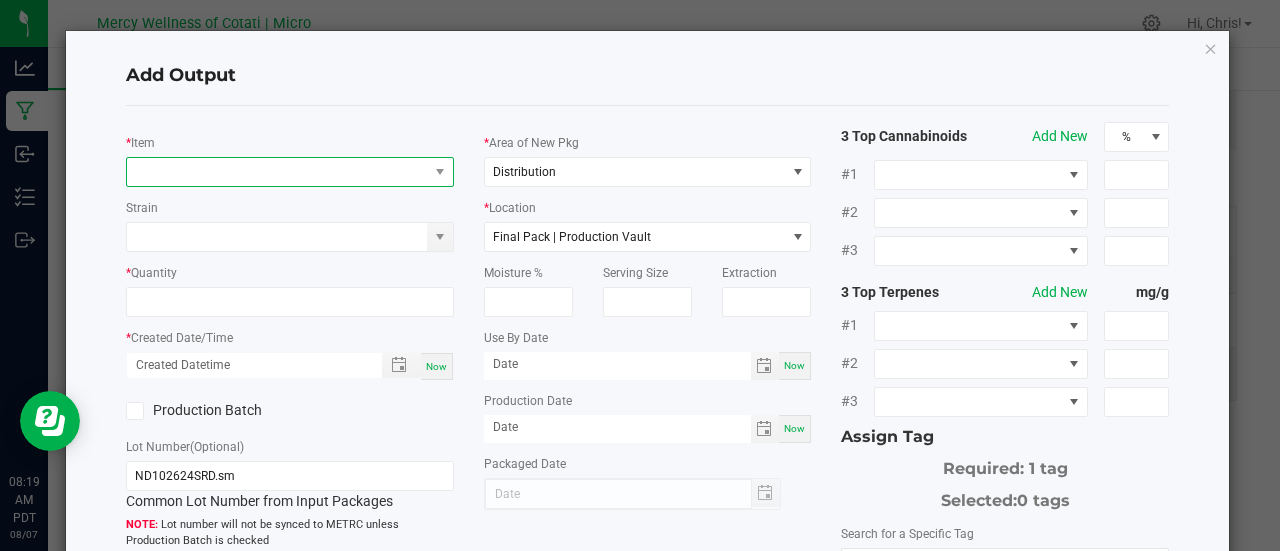 click at bounding box center (277, 172) 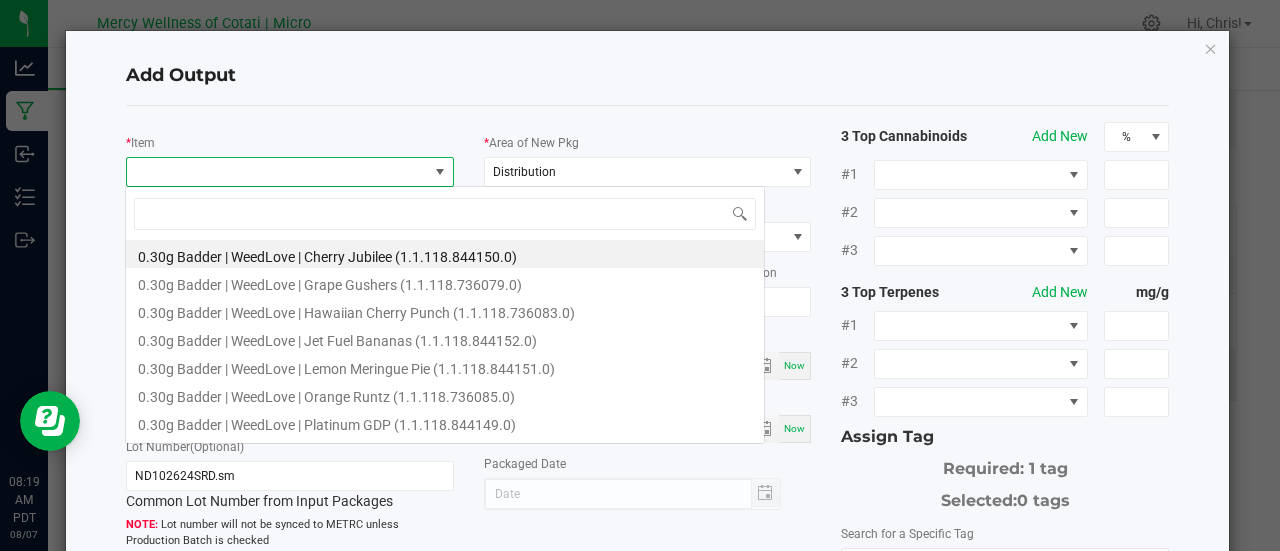 scroll, scrollTop: 99970, scrollLeft: 99676, axis: both 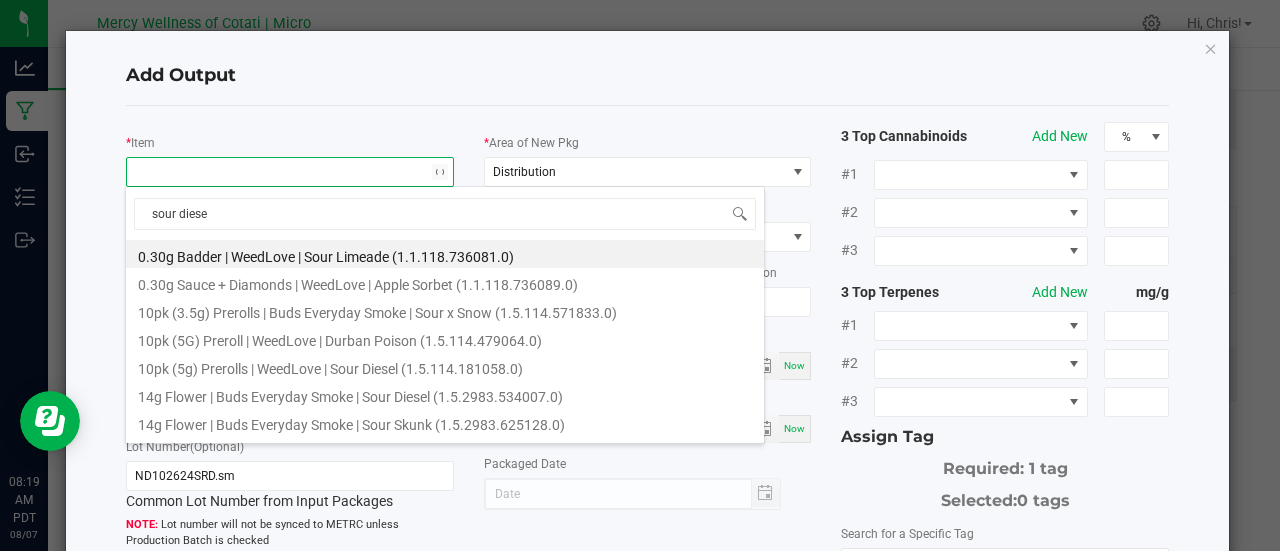 type on "sour diesel" 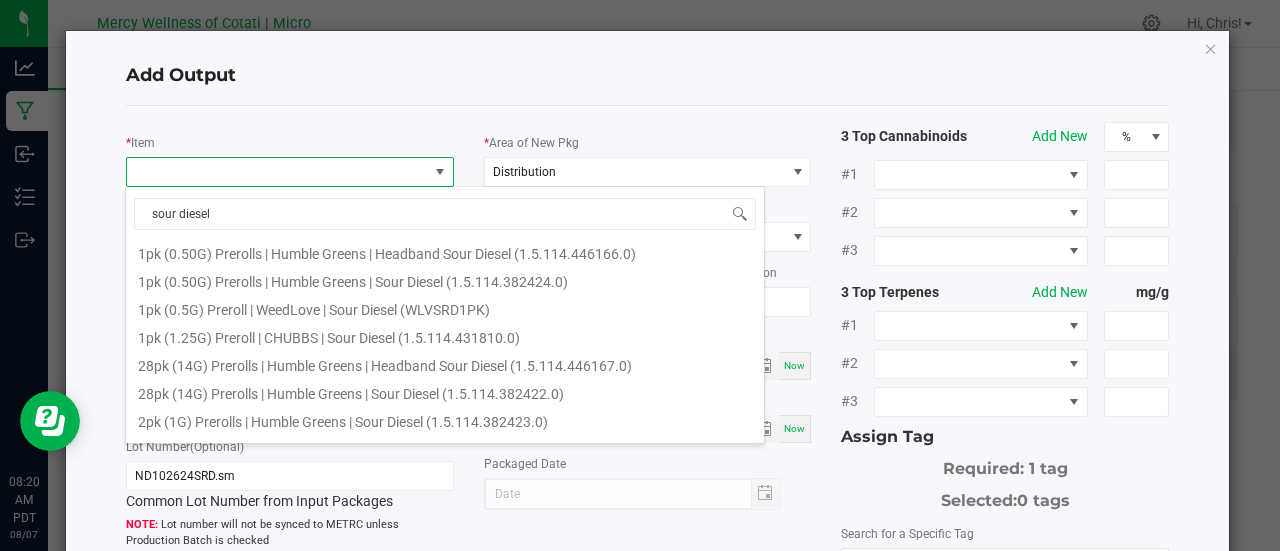 scroll, scrollTop: 286, scrollLeft: 0, axis: vertical 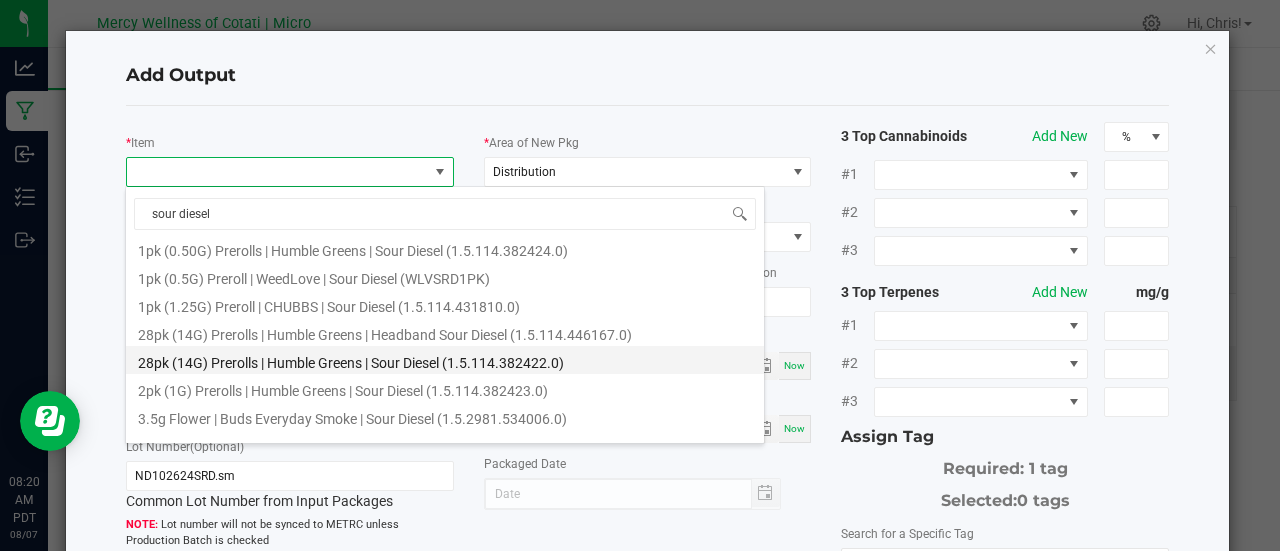 click on "28pk (14G) Prerolls | Humble Greens | Sour Diesel (1.5.114.382422.0)" at bounding box center [445, 360] 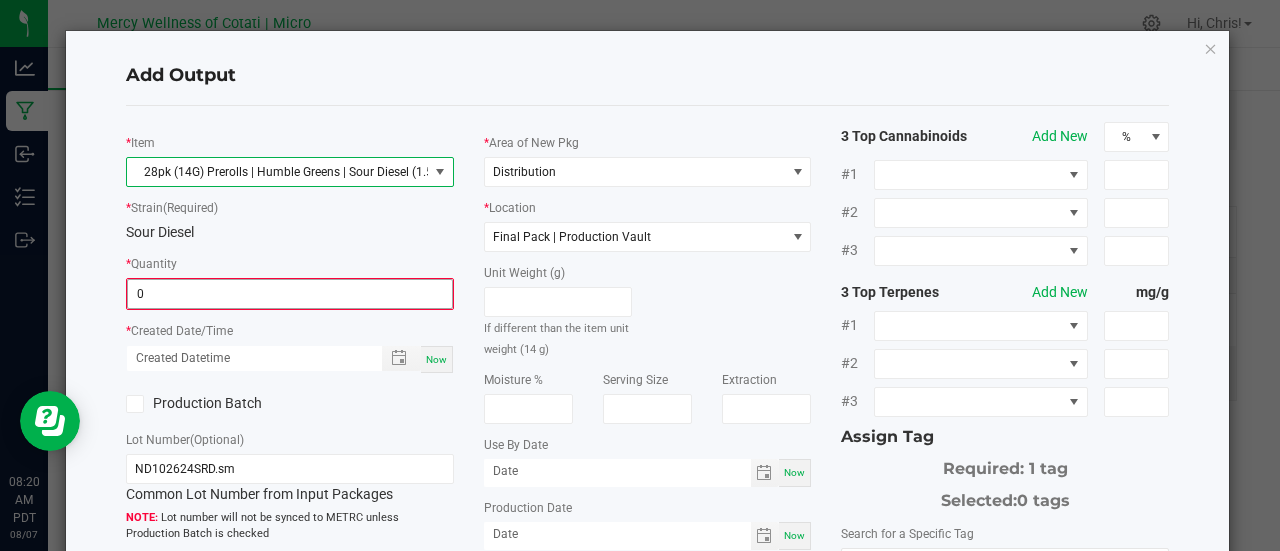 click on "0" at bounding box center (290, 294) 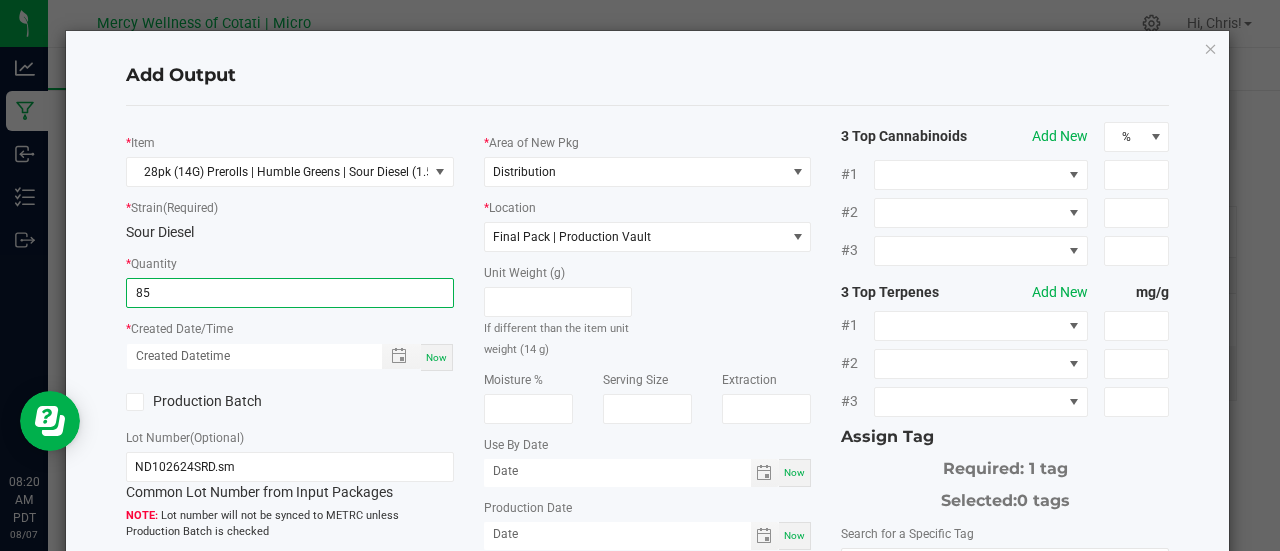 type on "85 ea" 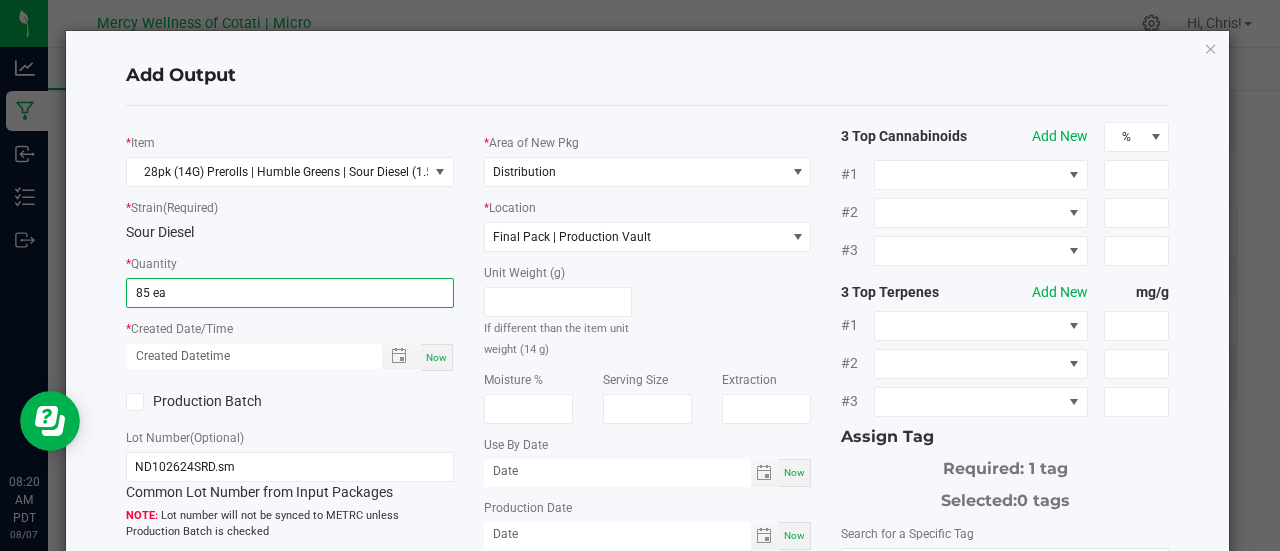 click on "Now" at bounding box center (437, 357) 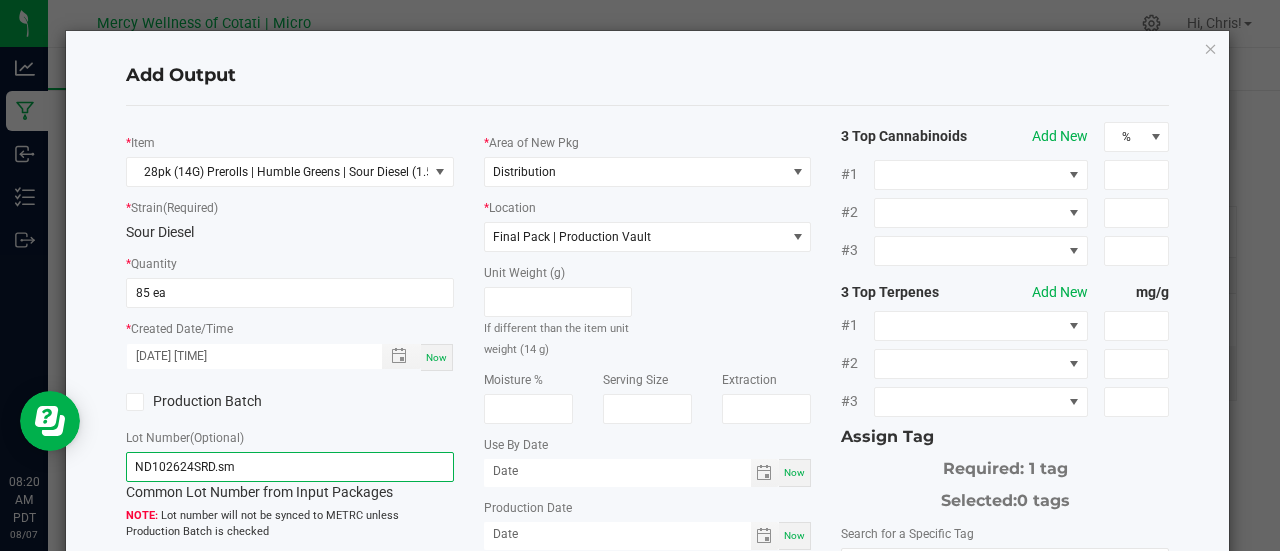 drag, startPoint x: 255, startPoint y: 467, endPoint x: 57, endPoint y: 464, distance: 198.02272 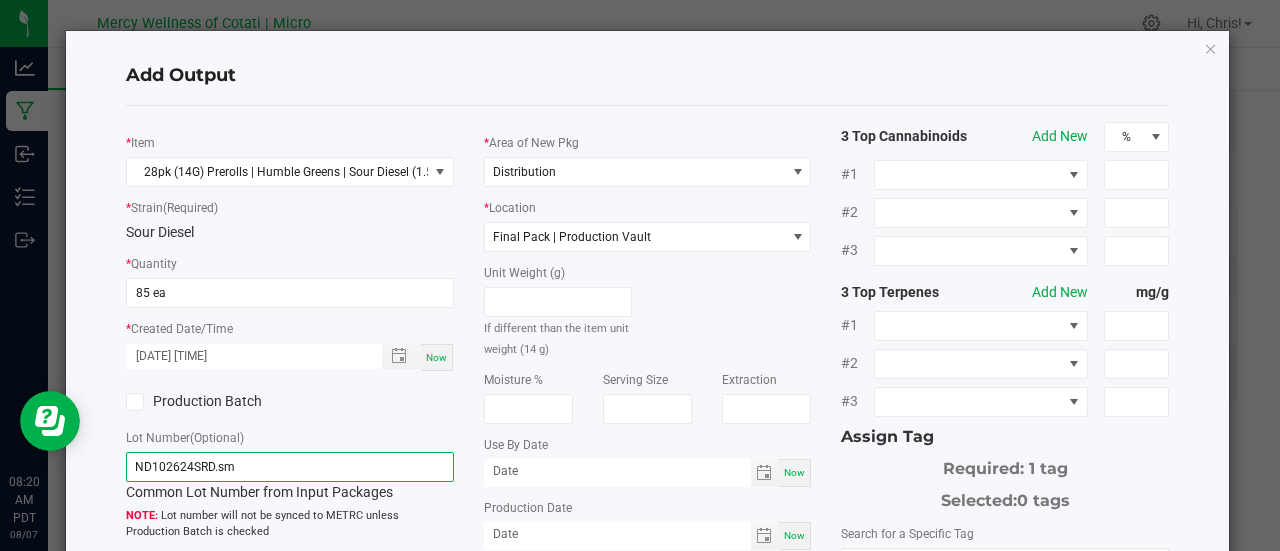 click on "Add Output   *   Item  28pk (14G) Prerolls | Humble Greens | Sour Diesel (1.5.114.382422.0)  *   Strain  (Required)  Sour Diesel   *   Quantity  85 ea  *   Created Date/Time  08/07/2025 8:20 AM Now  Production Batch   Lot Number  (Optional) ND102624SRD.sm  Common Lot Number from Input Packages   Lot number will not be synced to METRC unless Production Batch is checked   Ref Field 1   Ref Field 2   Release Notes/Ref Field 3   *   Area of New Pkg  Distribution  *   Location  Final Pack | Production Vault  Unit Weight (g)   If different than the item unit weight (14 g)   Moisture %   Serving Size   Extraction   Use By Date  Now  Production Date  Now  Packaged Date  08/07/2025 3 Top Cannabinoids  Add New  % #1 #2 #3 3 Top Terpenes  Add New  mg/g #1 #2 #3 Assign Tag  Required: 1 tag   Selected:   0 tags   Search for a Specific Tag   1A40603000443CD000010599   1A40603000443CD000010700   1A40603000443CD000011204   1A40603000443CD000011449   1A40603000443CD000012139   1A40603000443CD000012255   Manage package tags" 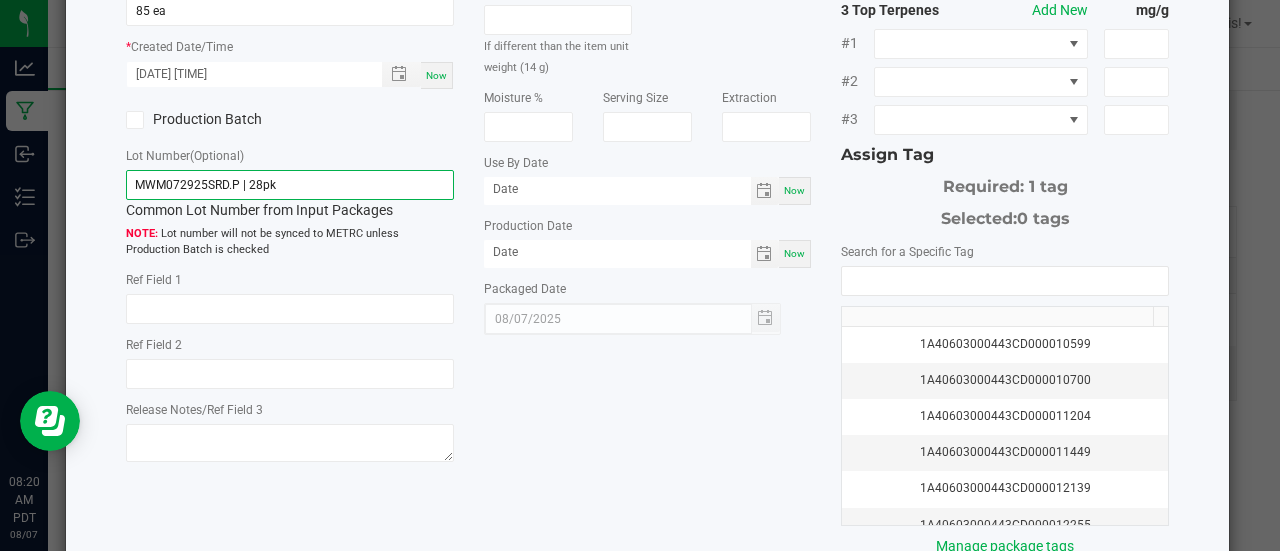 scroll, scrollTop: 316, scrollLeft: 0, axis: vertical 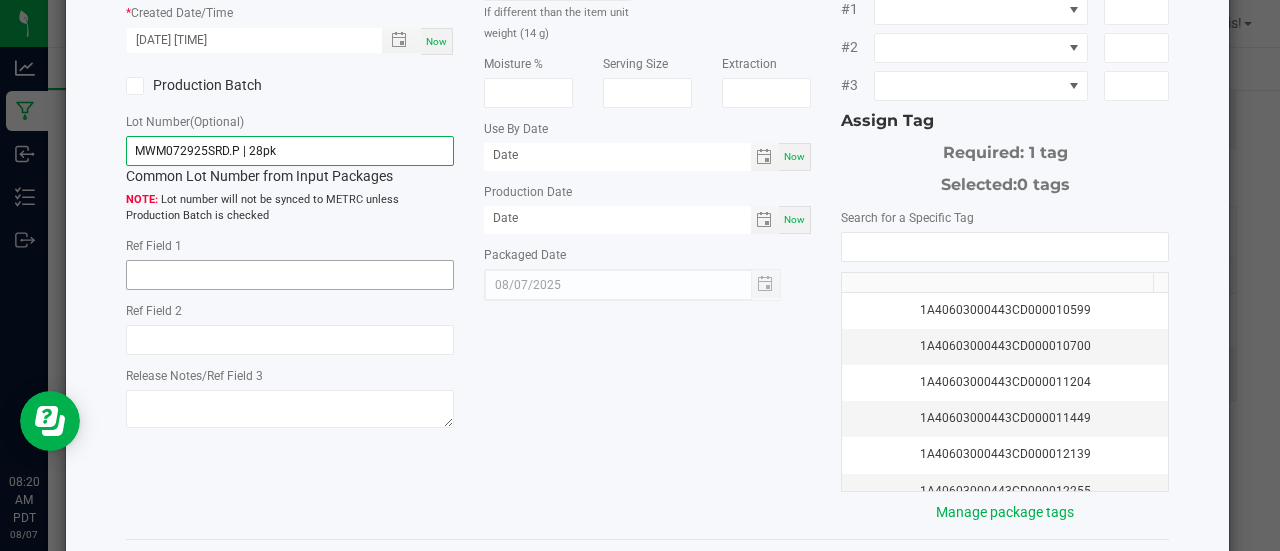 type on "MWM072925SRD.P | 28pk" 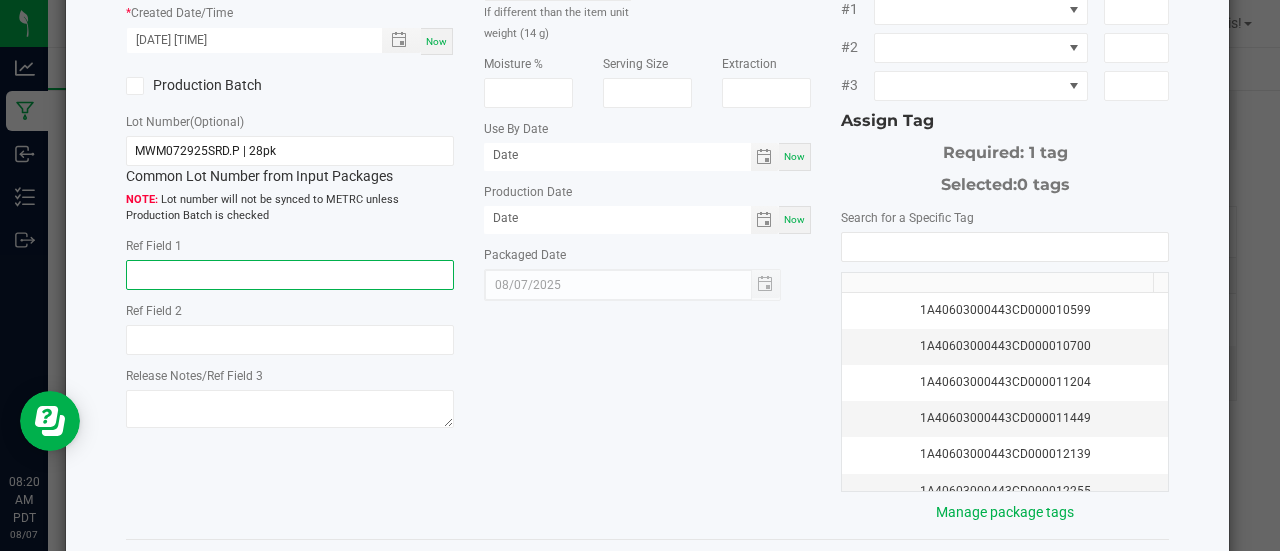 click 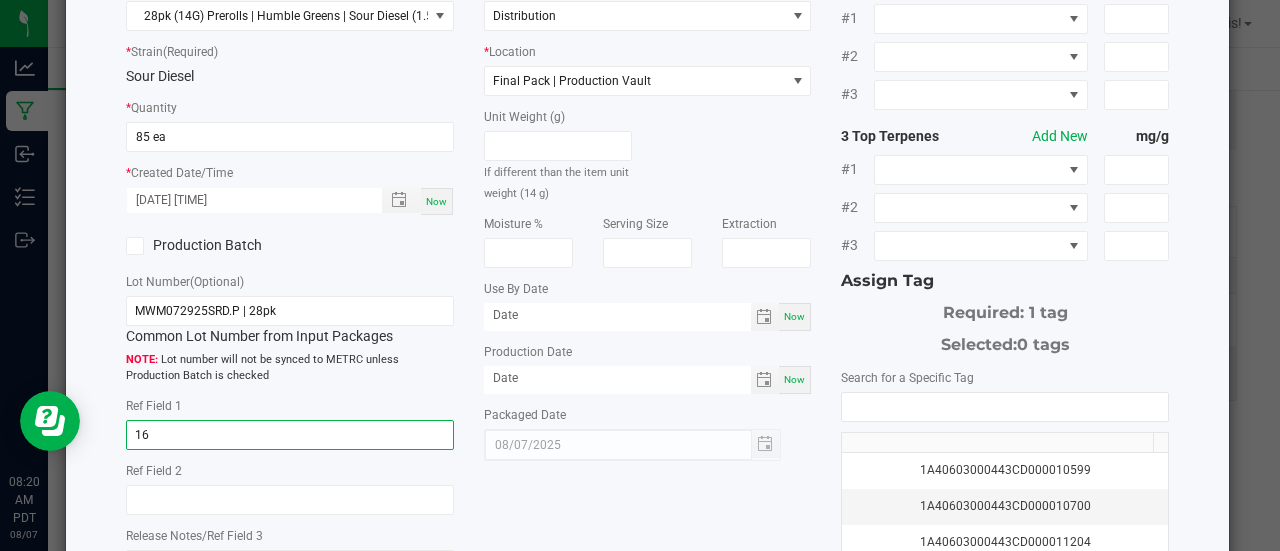 scroll, scrollTop: 154, scrollLeft: 0, axis: vertical 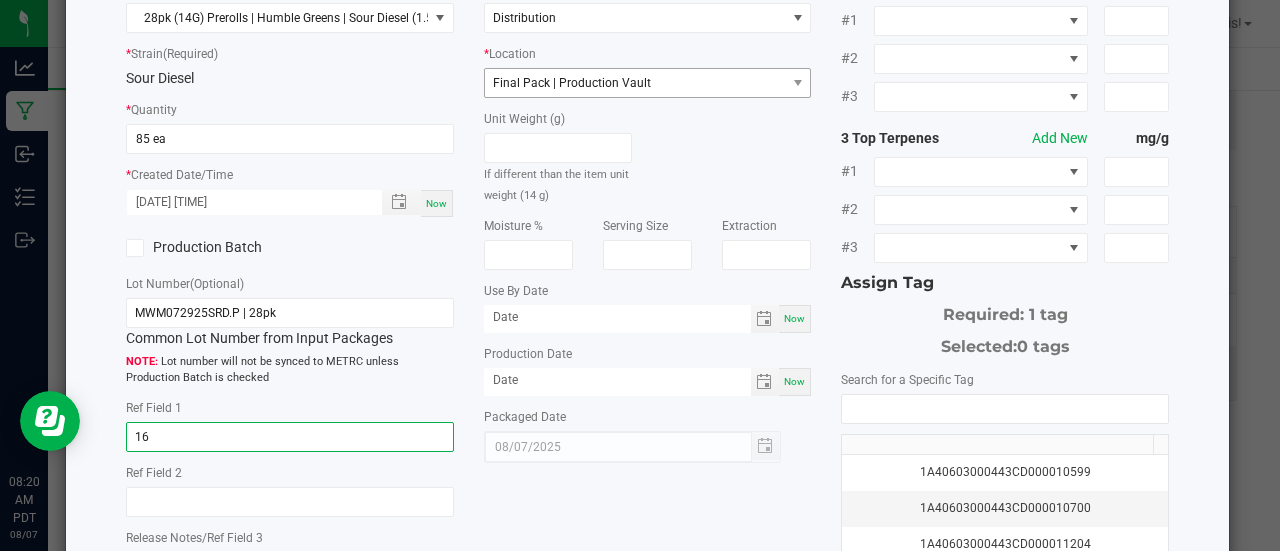 type on "16" 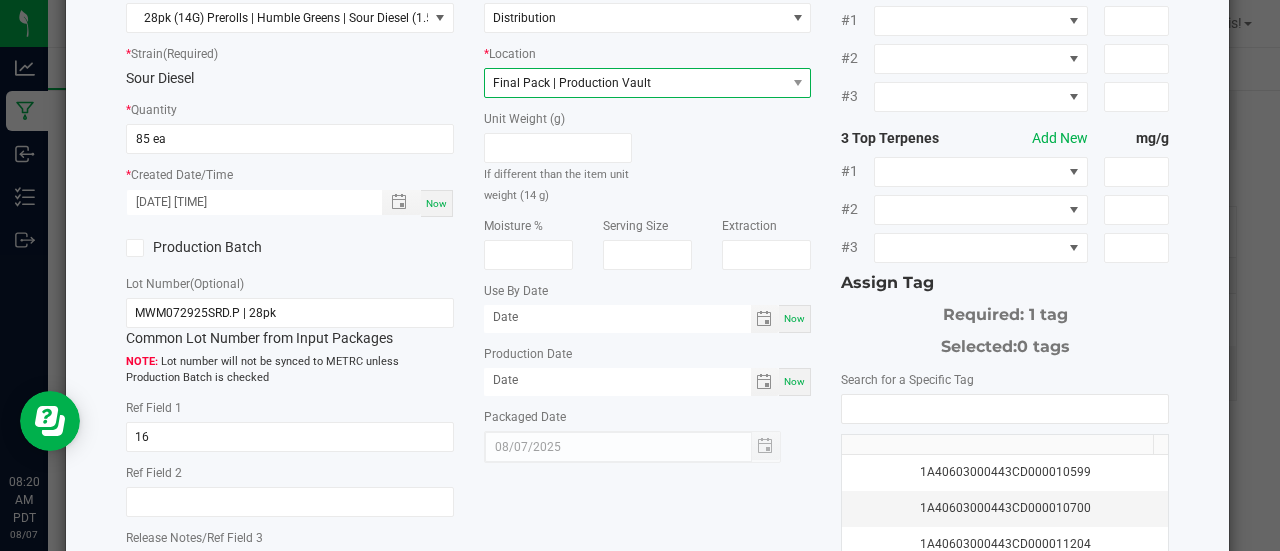 click on "Final Pack | Production Vault" at bounding box center (572, 83) 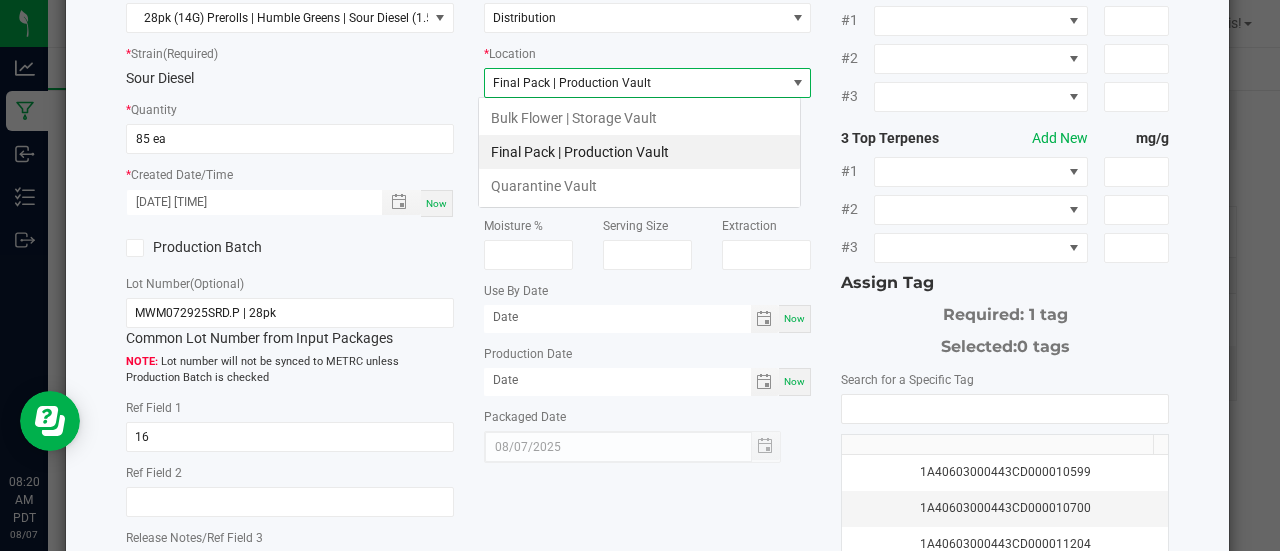 scroll, scrollTop: 99970, scrollLeft: 99676, axis: both 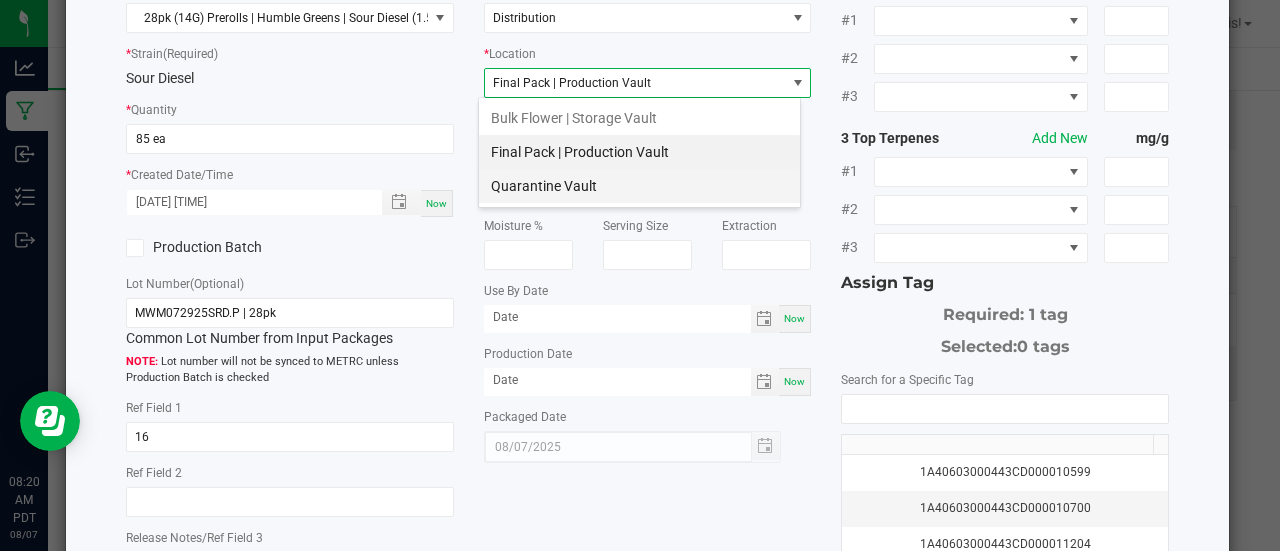 click on "Quarantine Vault" at bounding box center (639, 186) 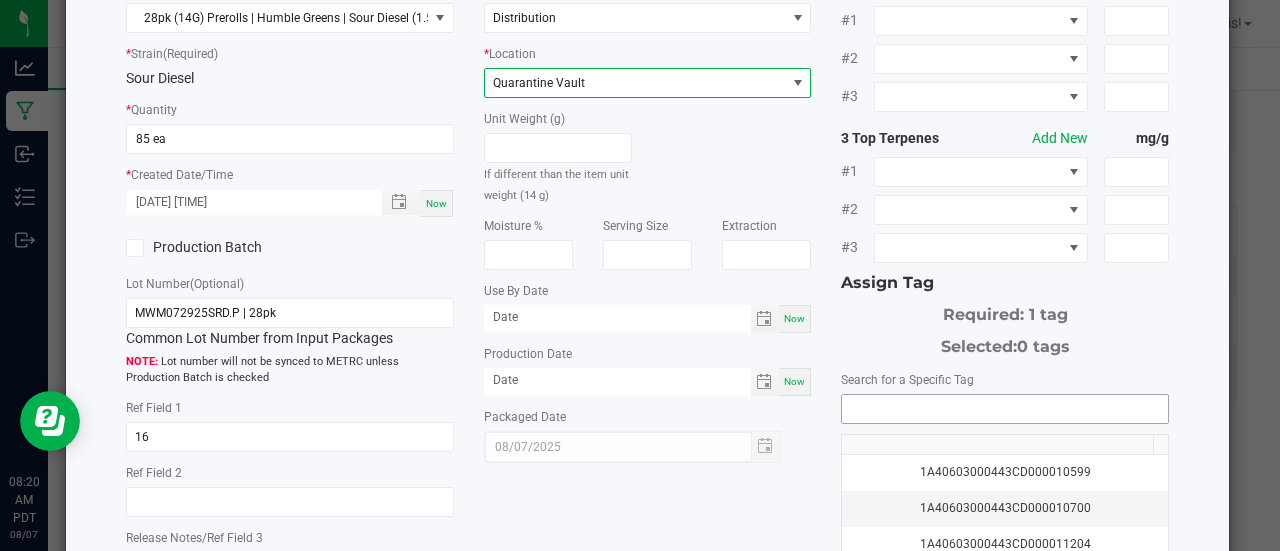 click at bounding box center (1005, 409) 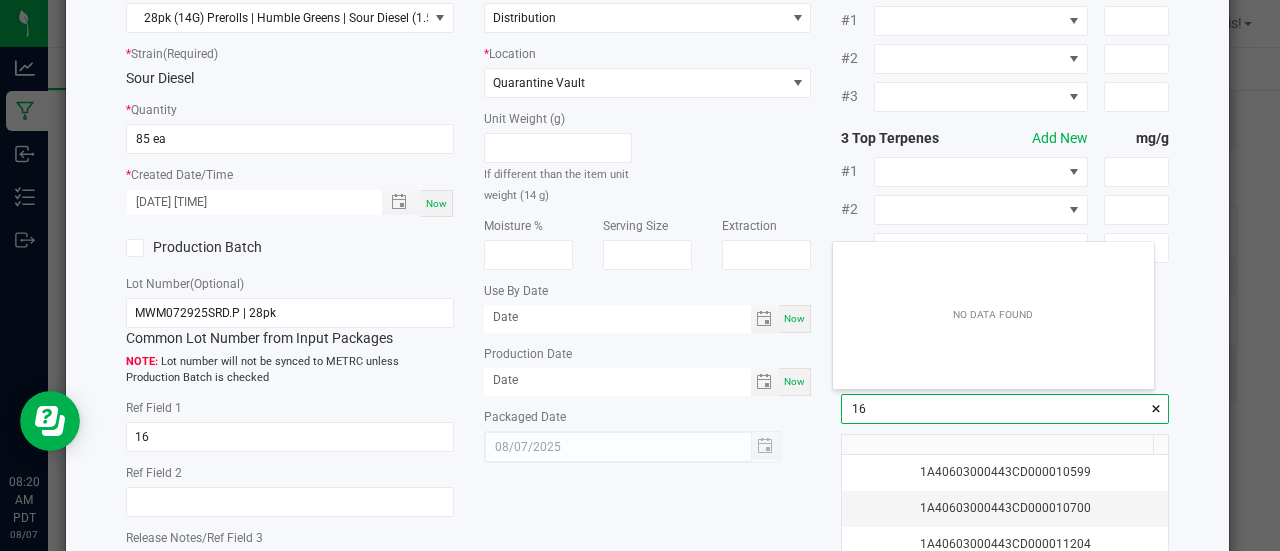 scroll, scrollTop: 99972, scrollLeft: 99678, axis: both 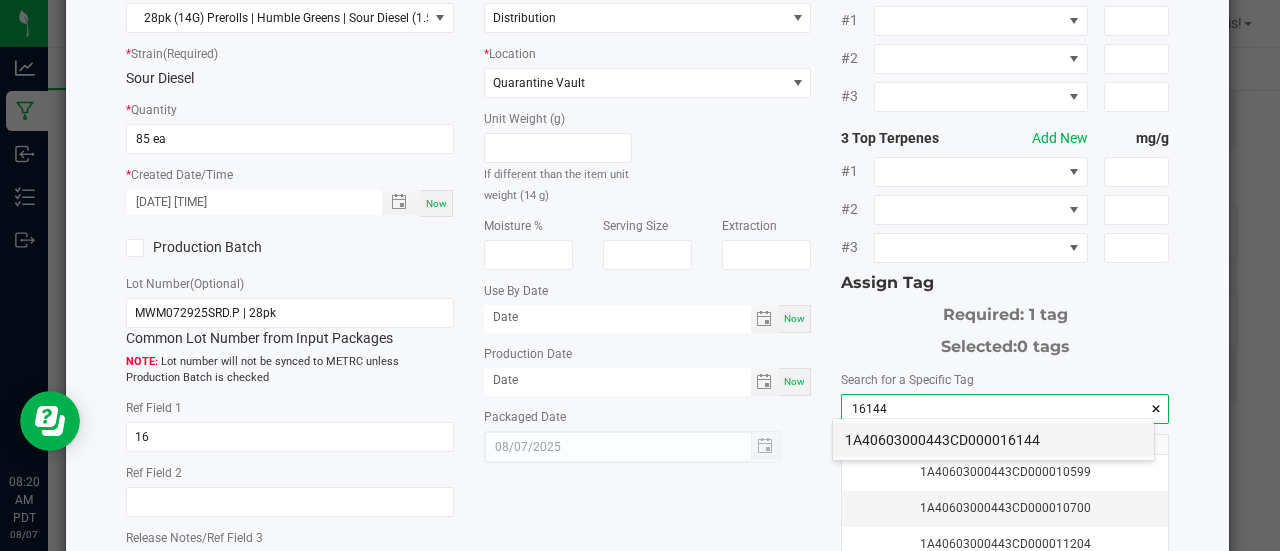 click on "1A40603000443CD000016144" at bounding box center (993, 440) 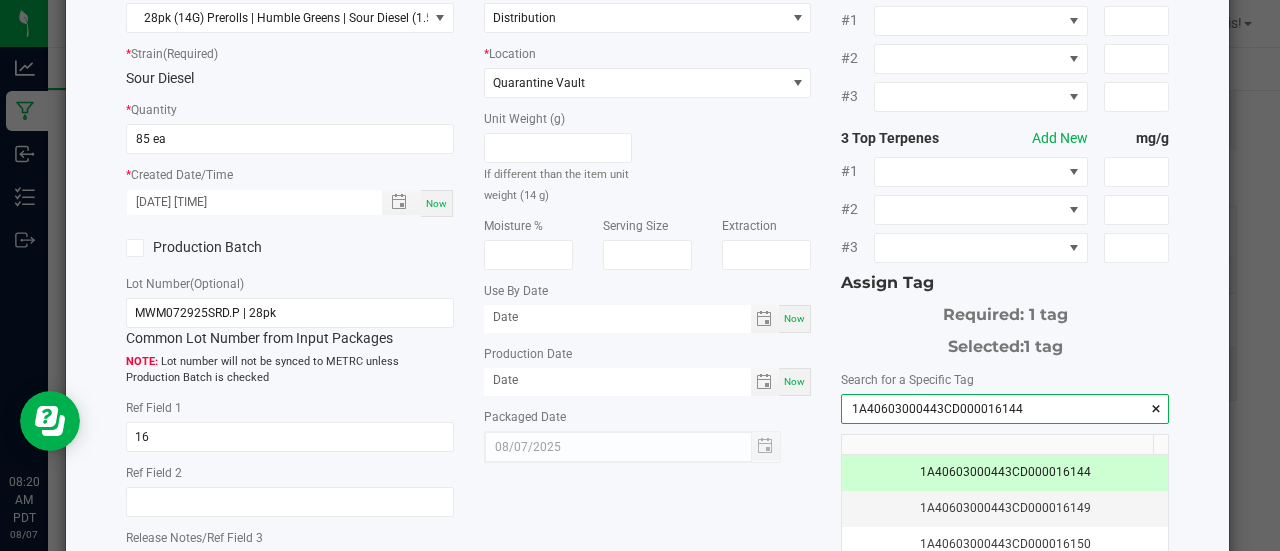 scroll, scrollTop: 397, scrollLeft: 0, axis: vertical 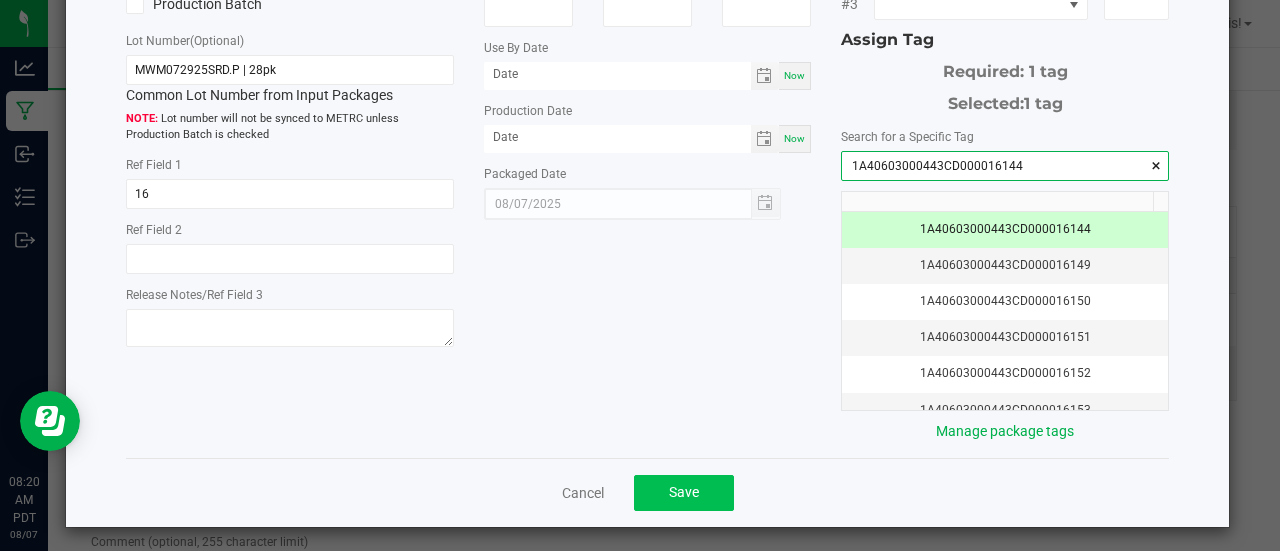 type on "1A40603000443CD000016144" 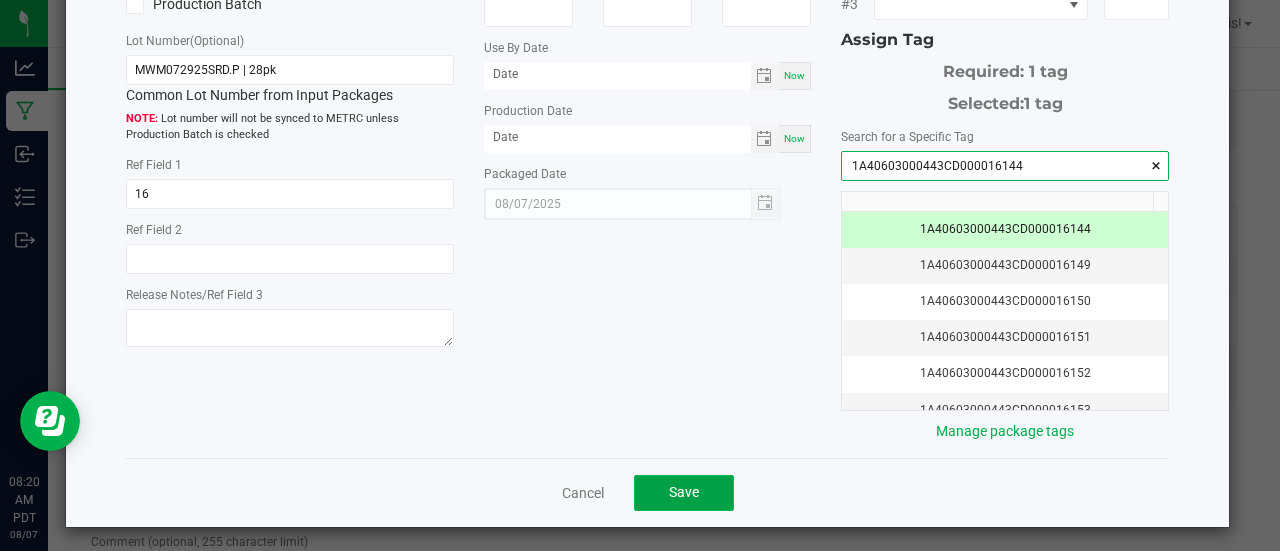 click on "Save" 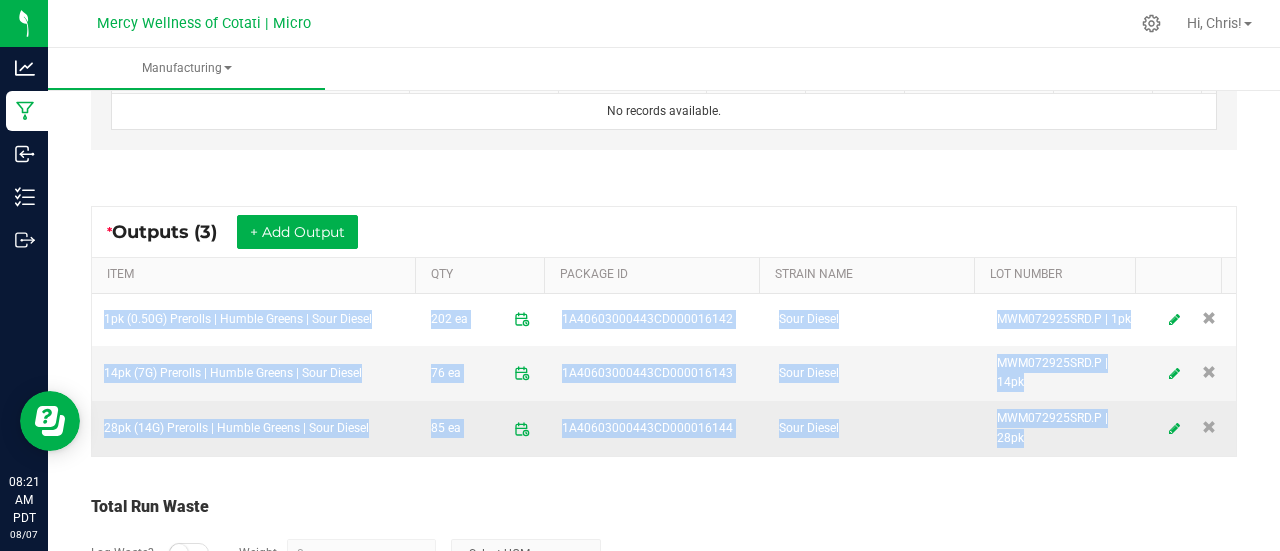 drag, startPoint x: 96, startPoint y: 315, endPoint x: 1037, endPoint y: 427, distance: 947.6418 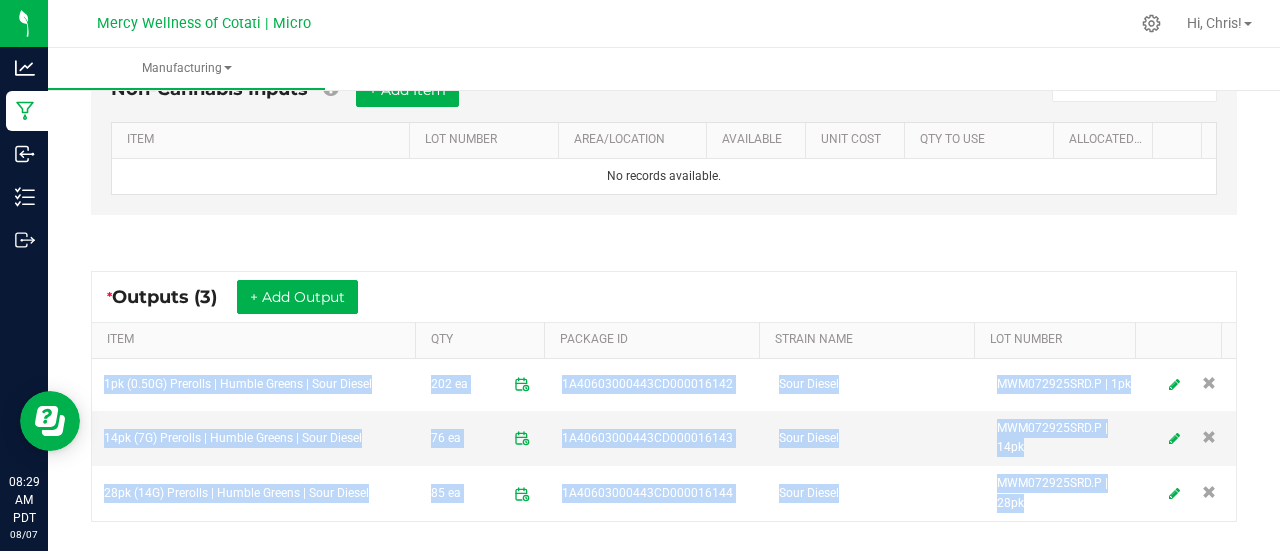 scroll, scrollTop: 598, scrollLeft: 0, axis: vertical 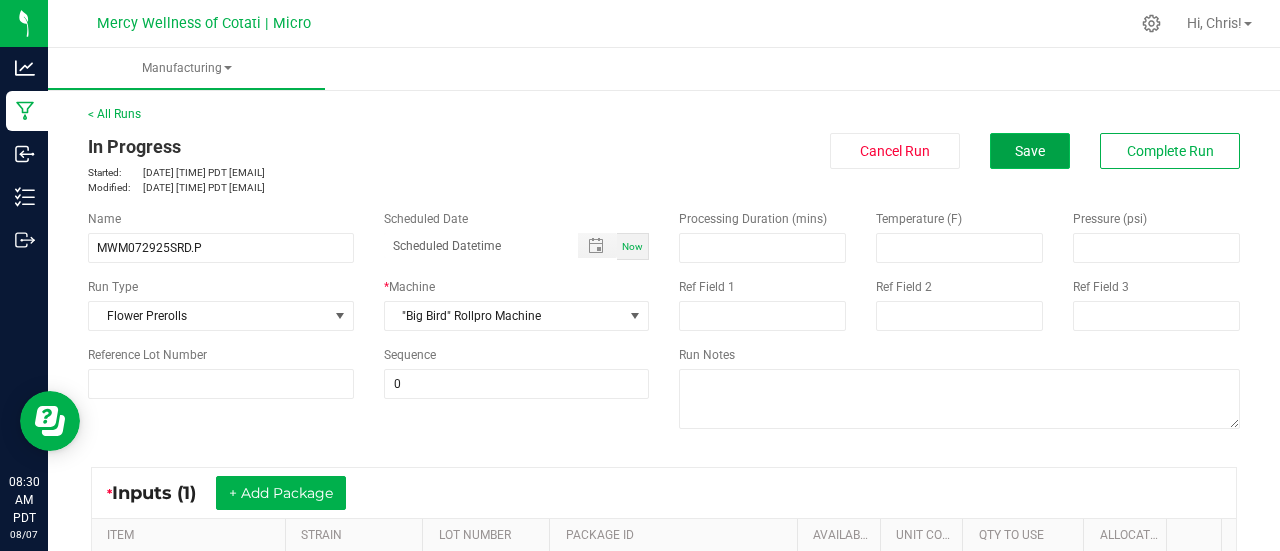 click on "Save" at bounding box center [1030, 151] 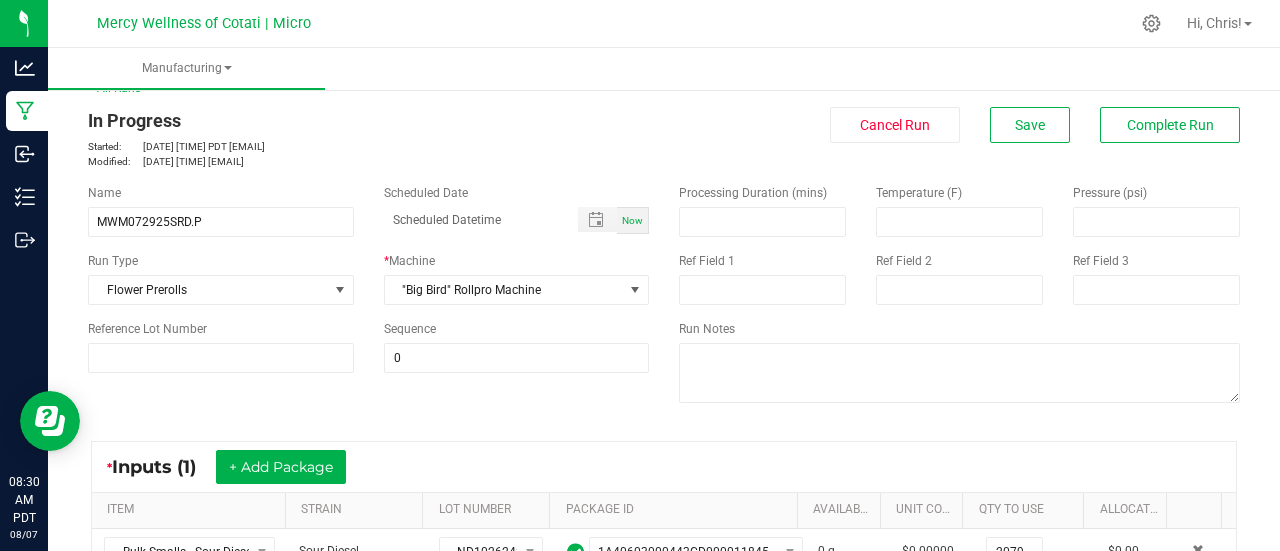 scroll, scrollTop: 0, scrollLeft: 0, axis: both 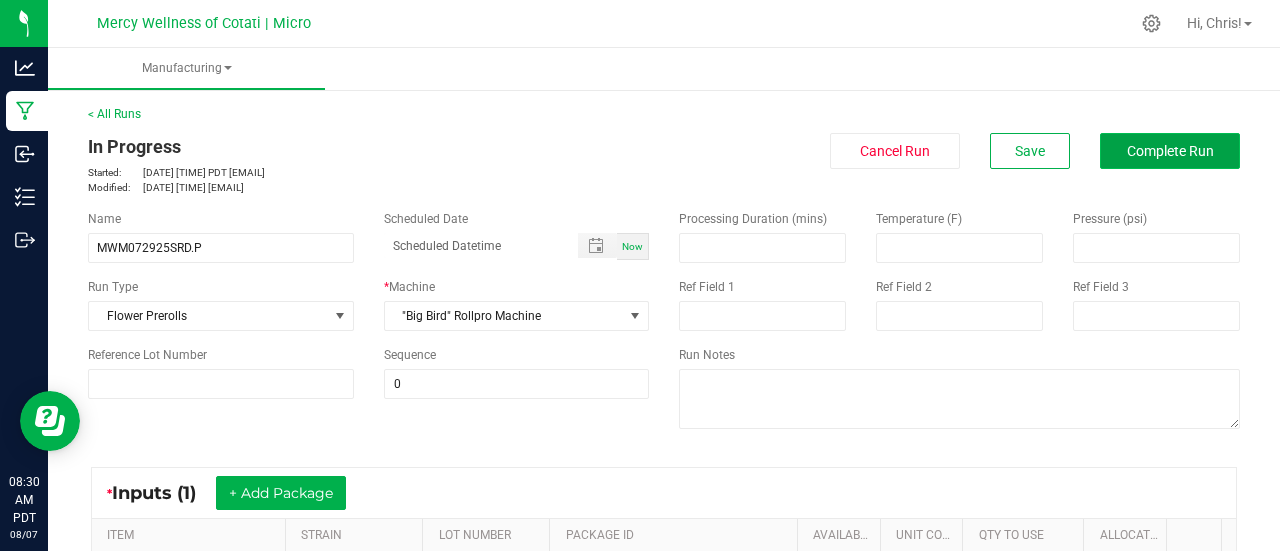 click on "Complete Run" at bounding box center [1170, 151] 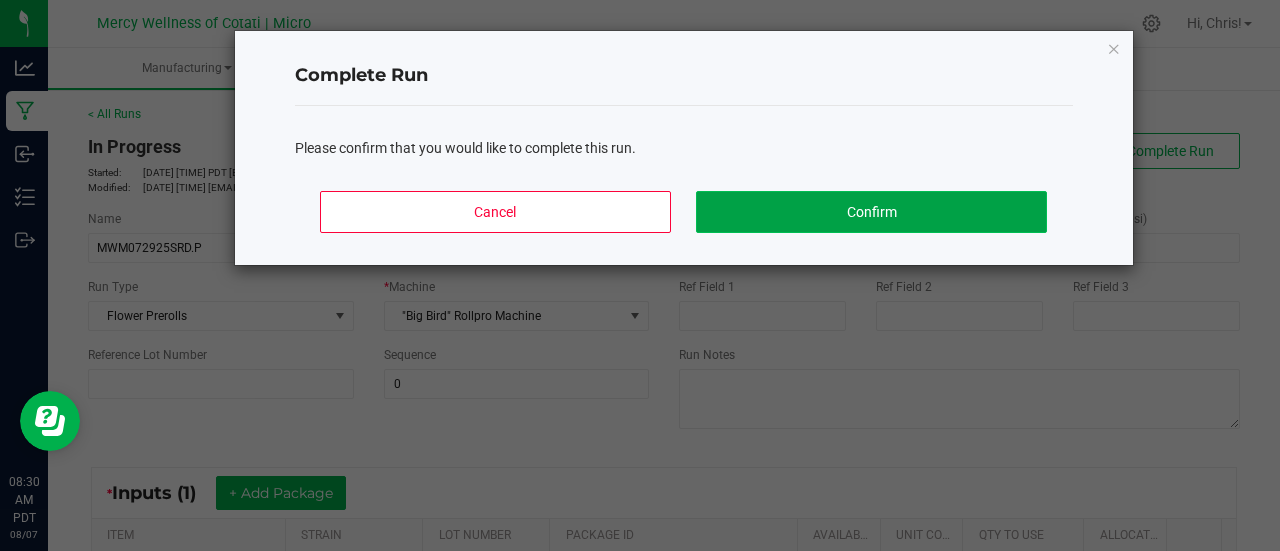 click on "Confirm" 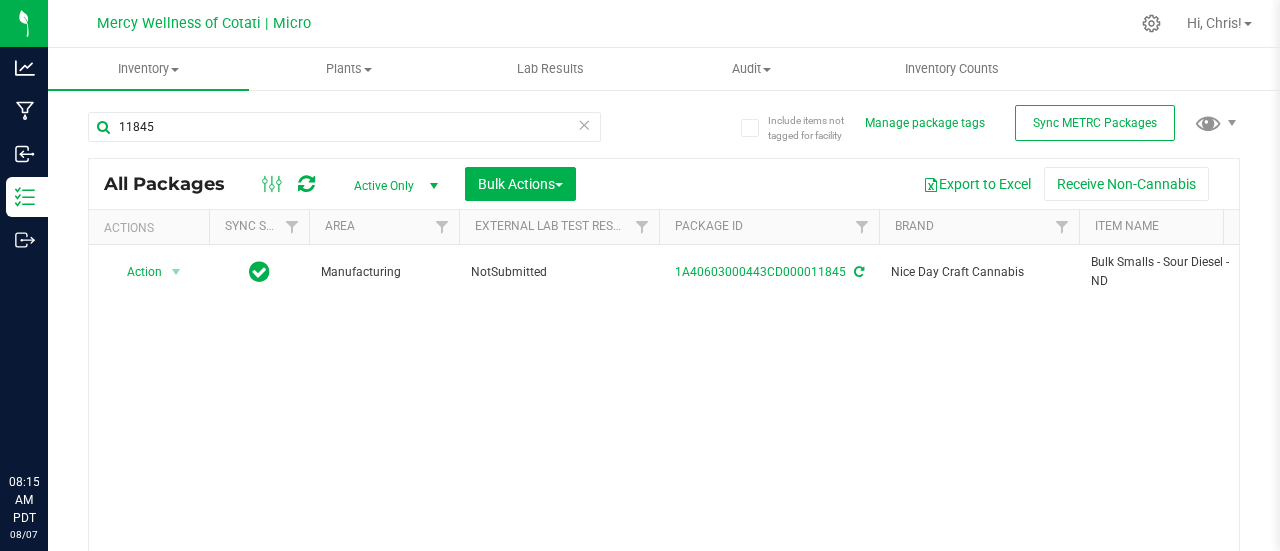 scroll, scrollTop: 0, scrollLeft: 0, axis: both 